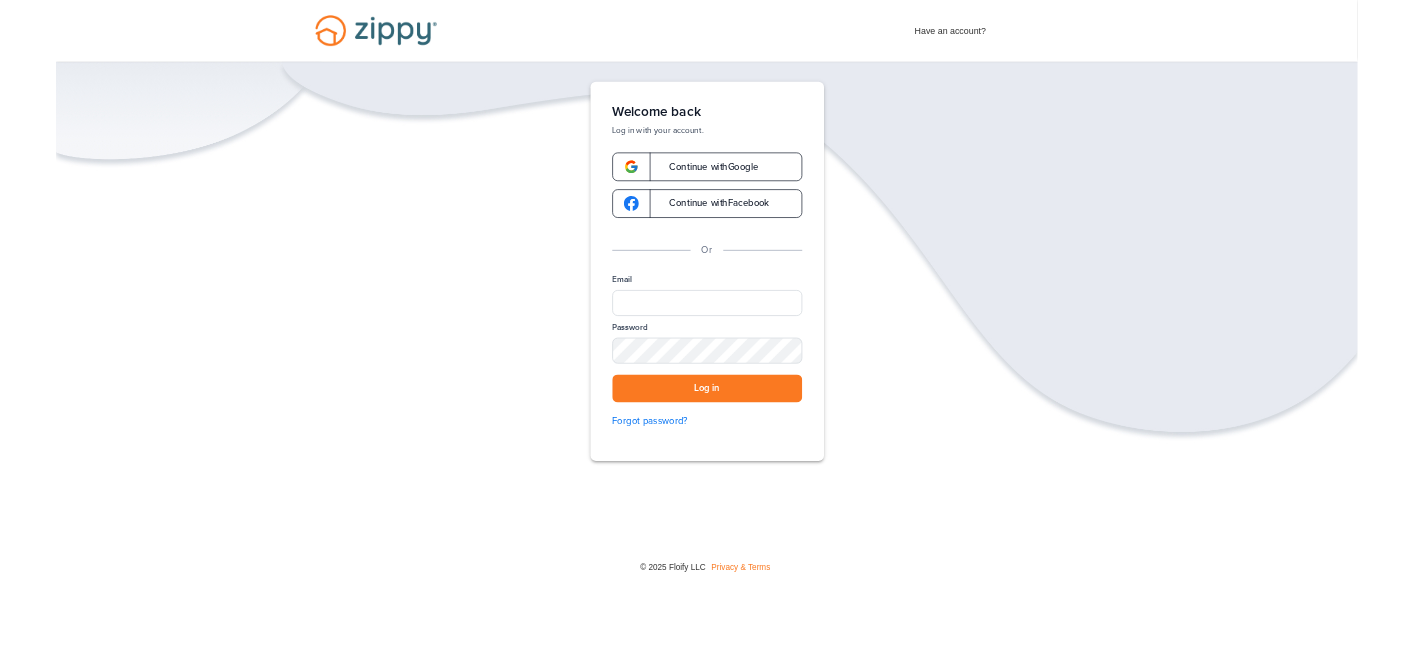 scroll, scrollTop: 0, scrollLeft: 0, axis: both 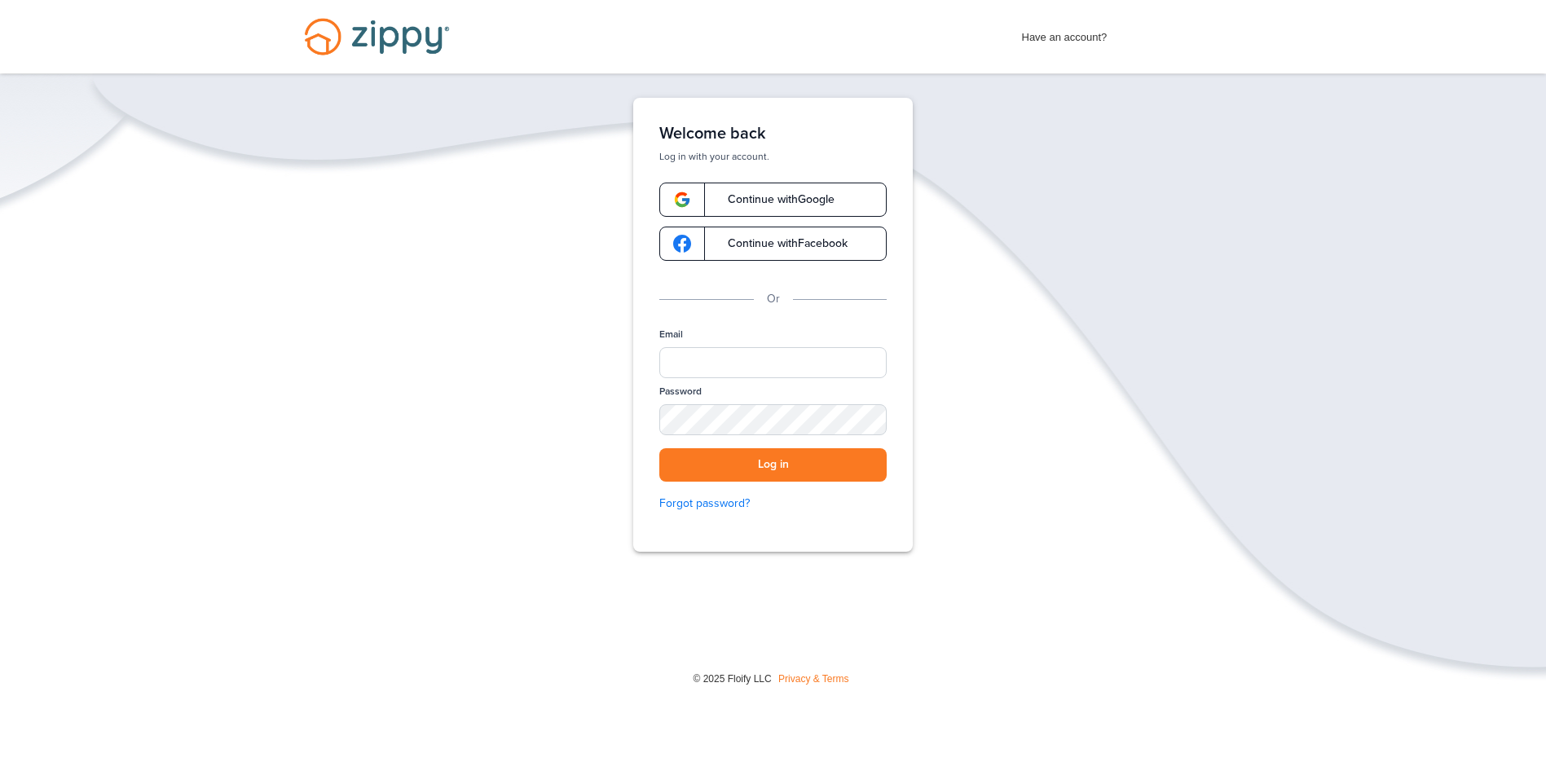 drag, startPoint x: 1418, startPoint y: 205, endPoint x: 1161, endPoint y: 104, distance: 276.13403 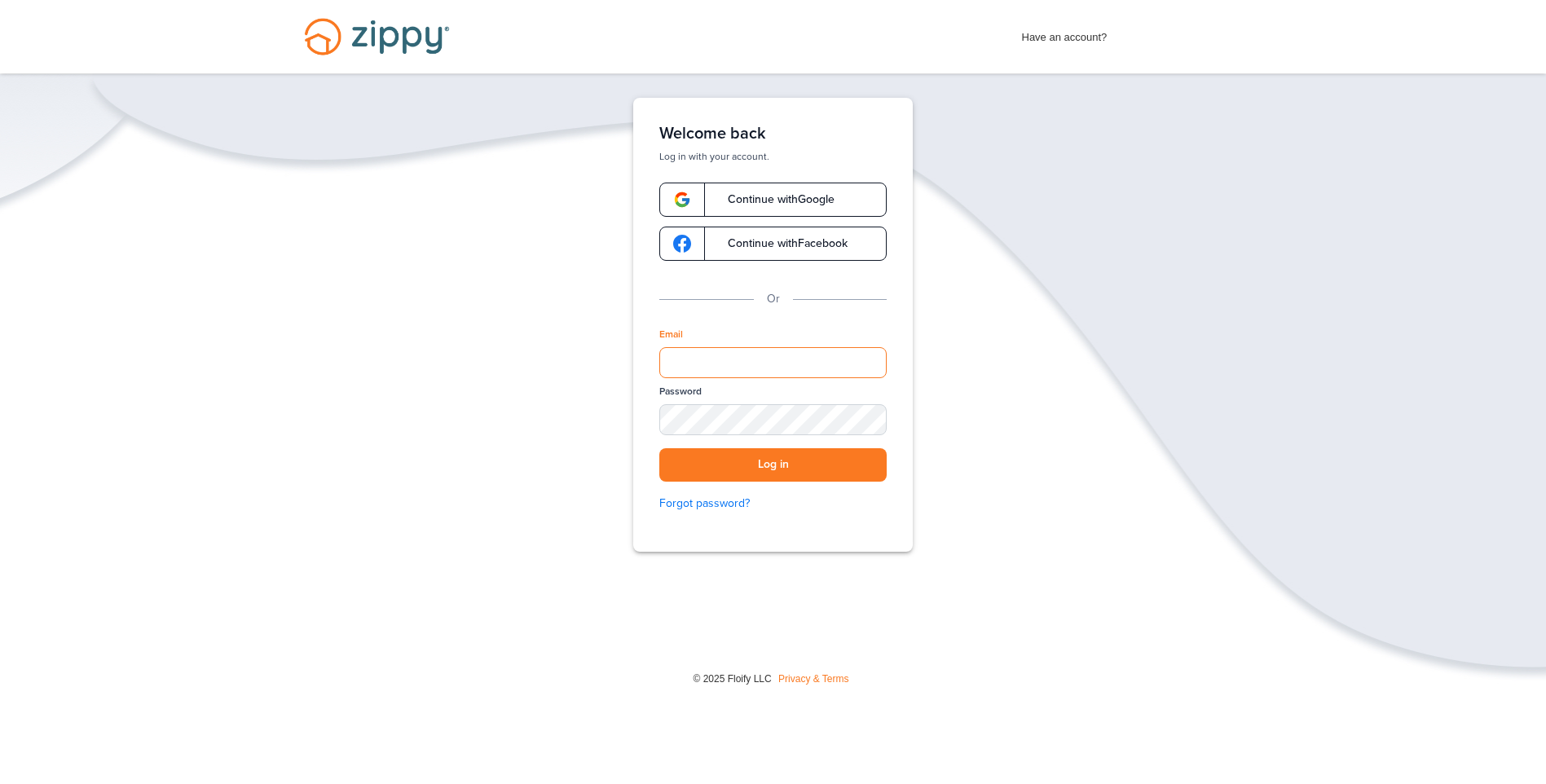 click on "Email" at bounding box center (773, 363) 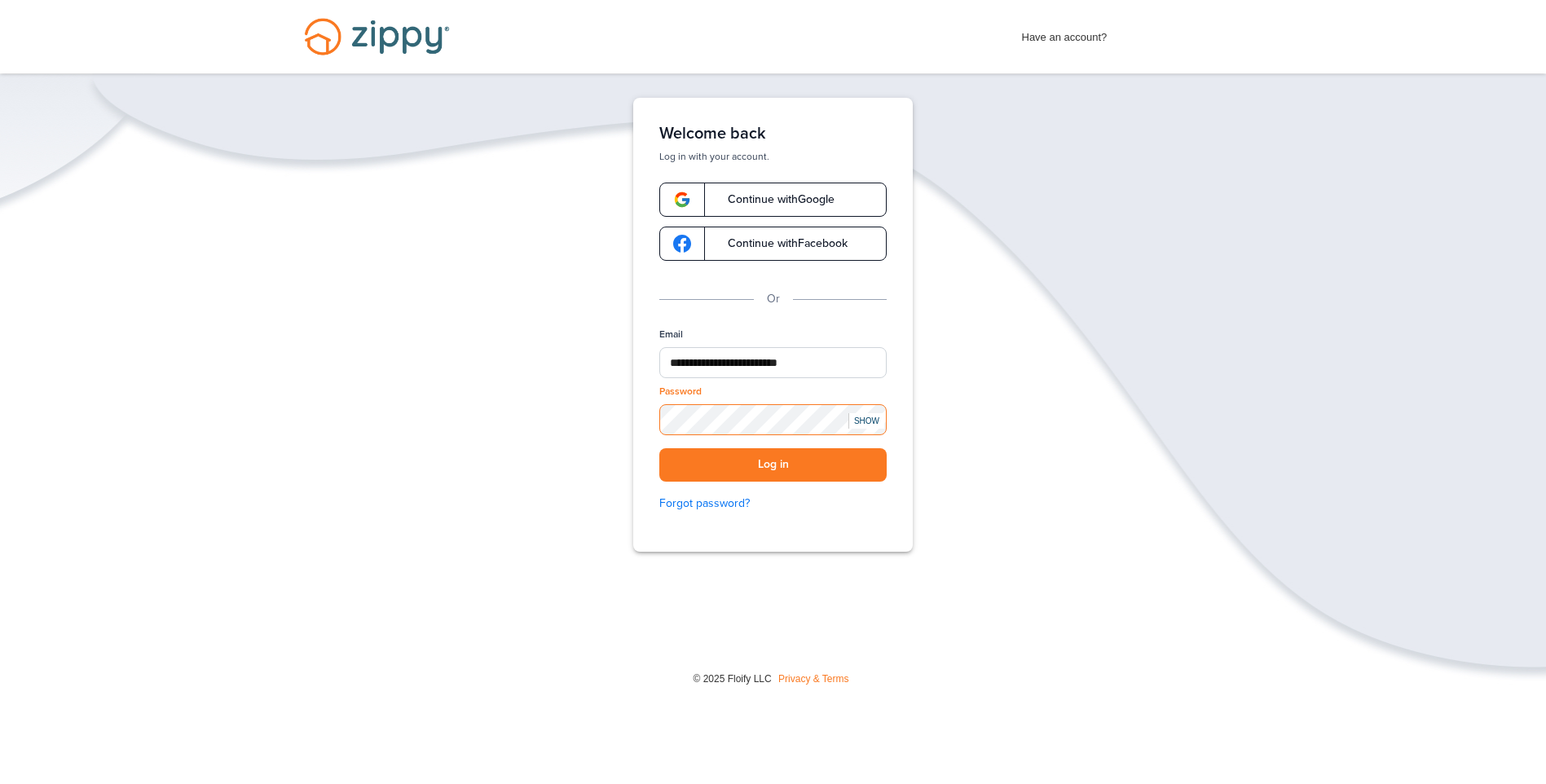 click on "Log in" at bounding box center (773, 465) 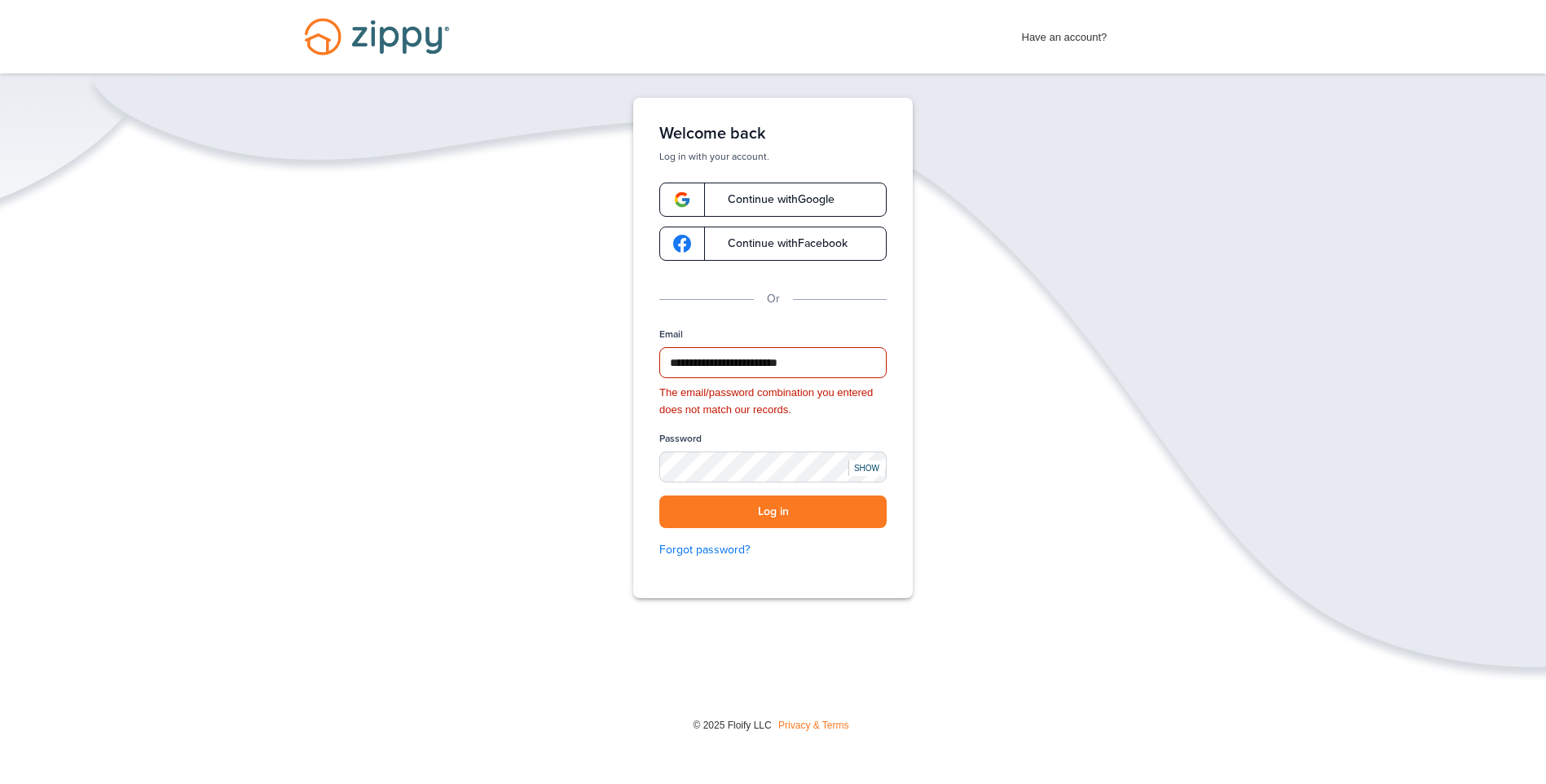 click on "SHOW" at bounding box center (866, 468) 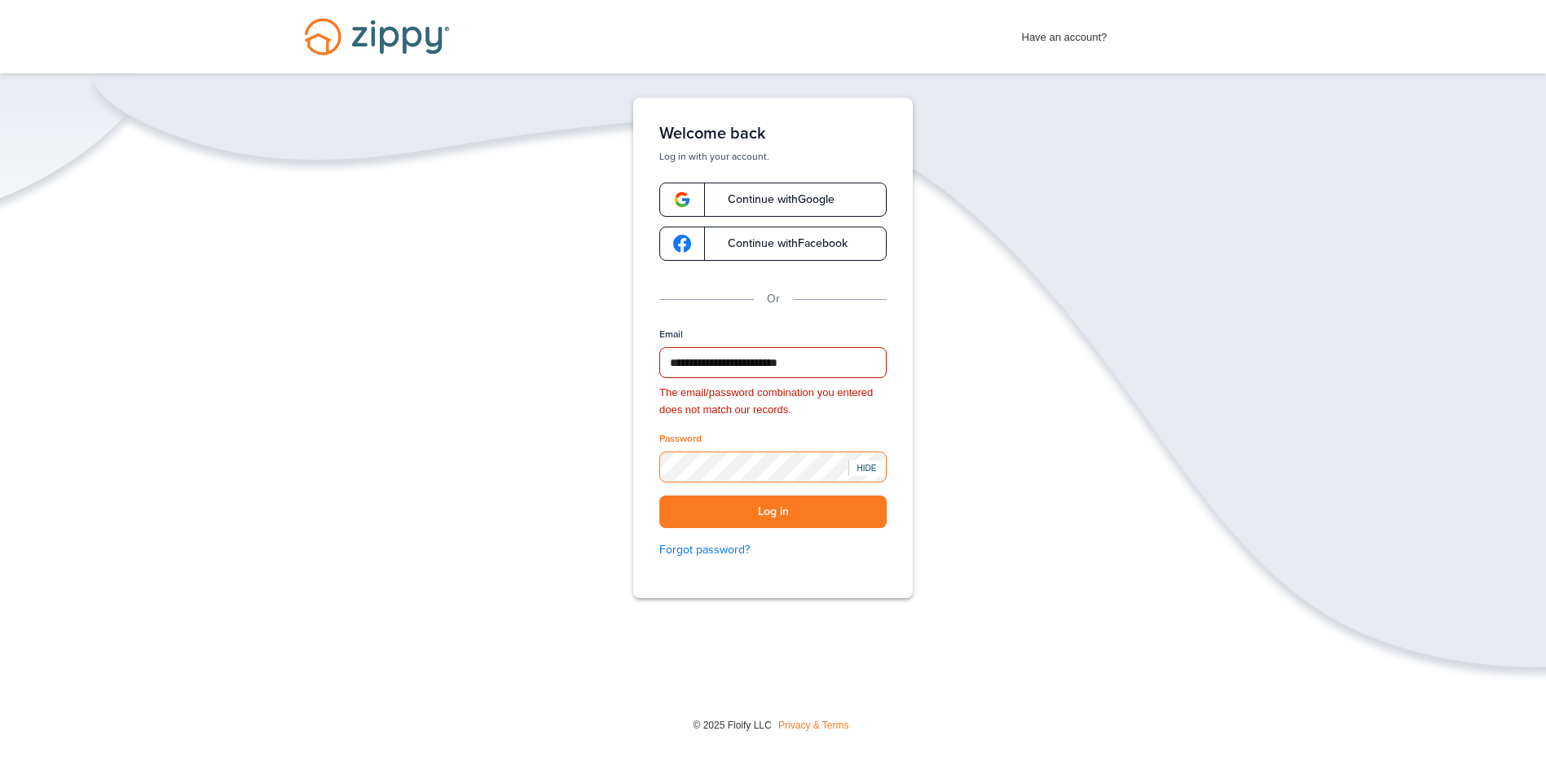 click on "**********" at bounding box center [773, 399] 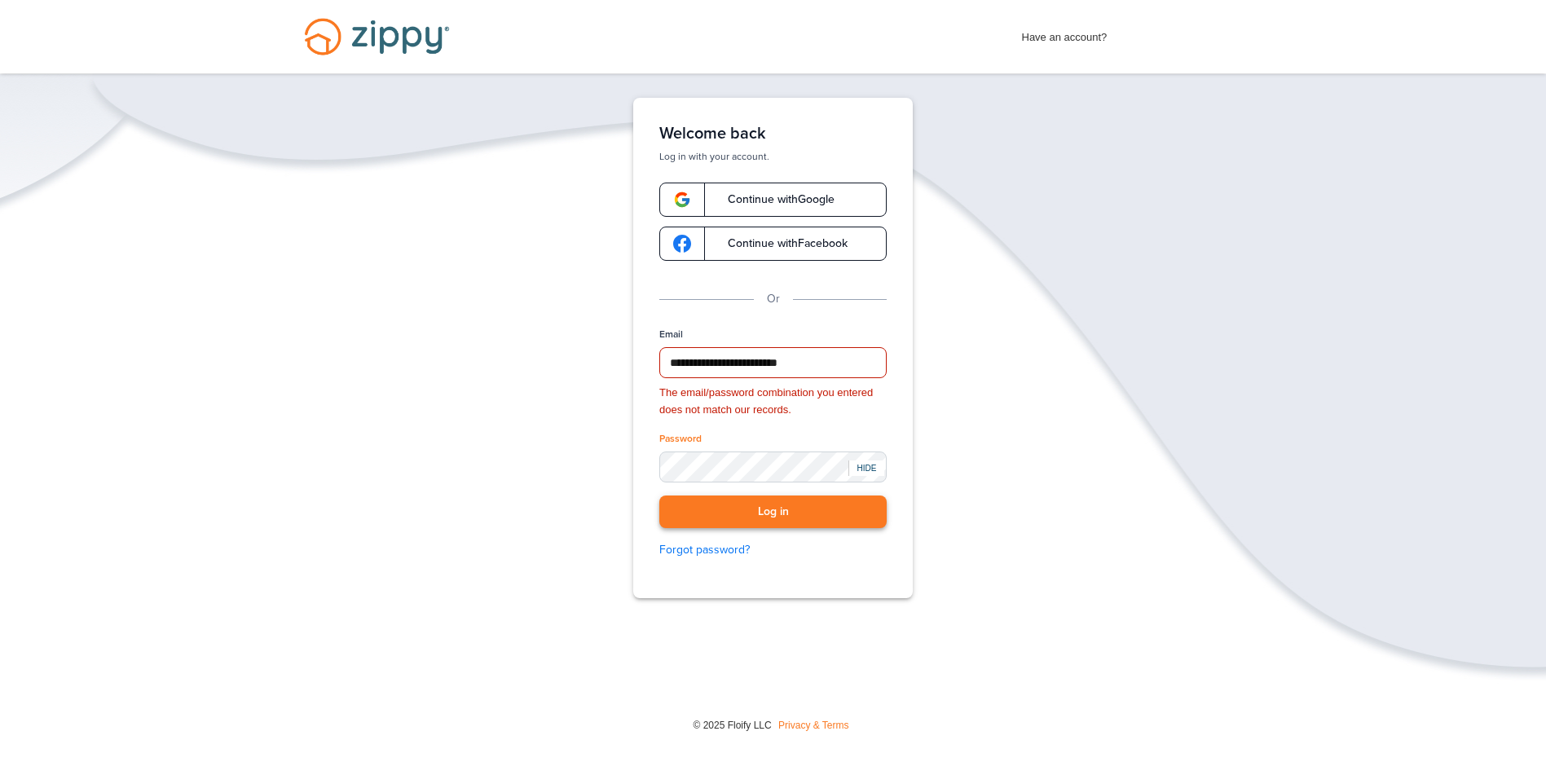 click on "Log in" at bounding box center [773, 512] 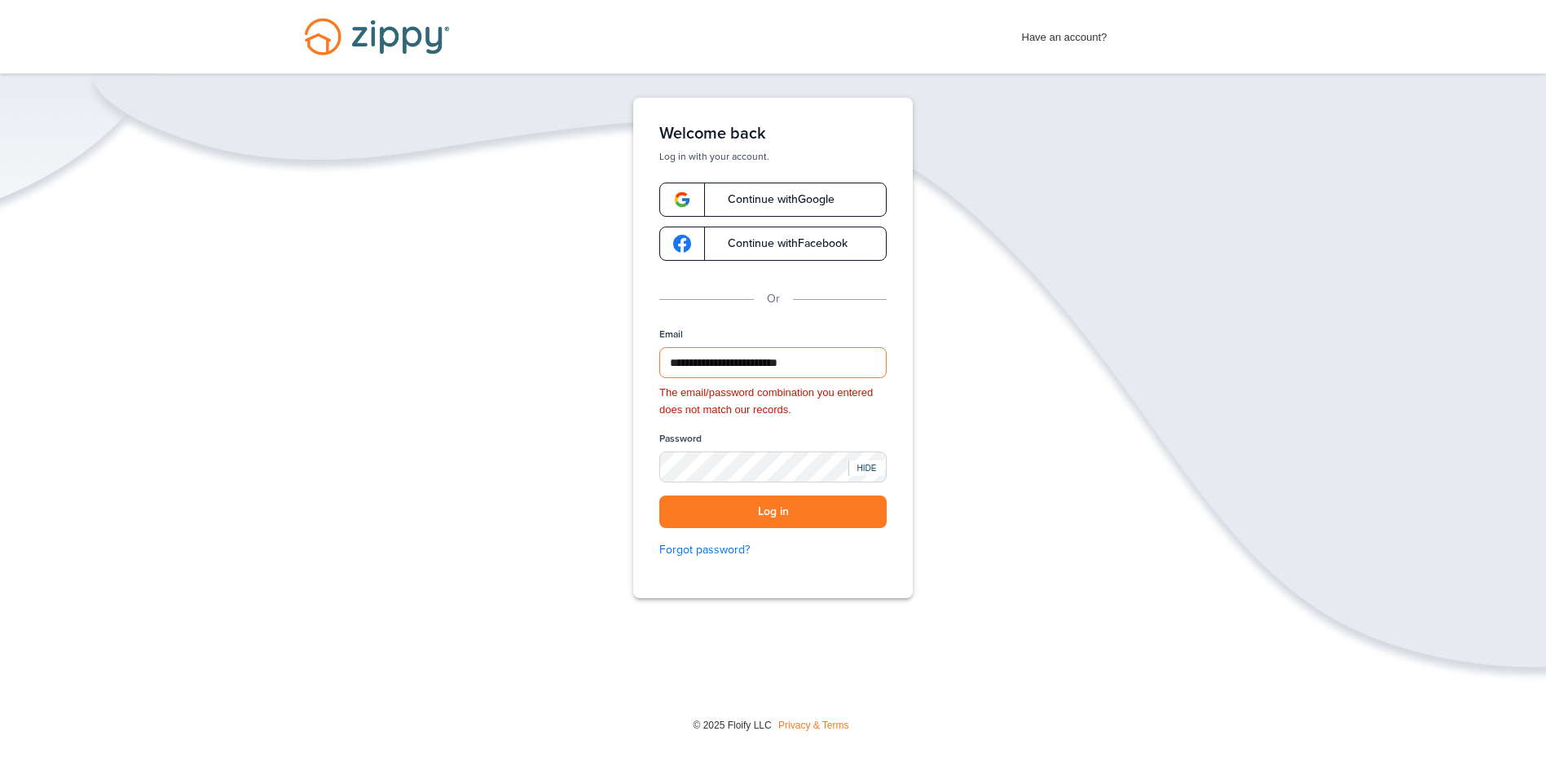 click on "**********" at bounding box center (773, 363) 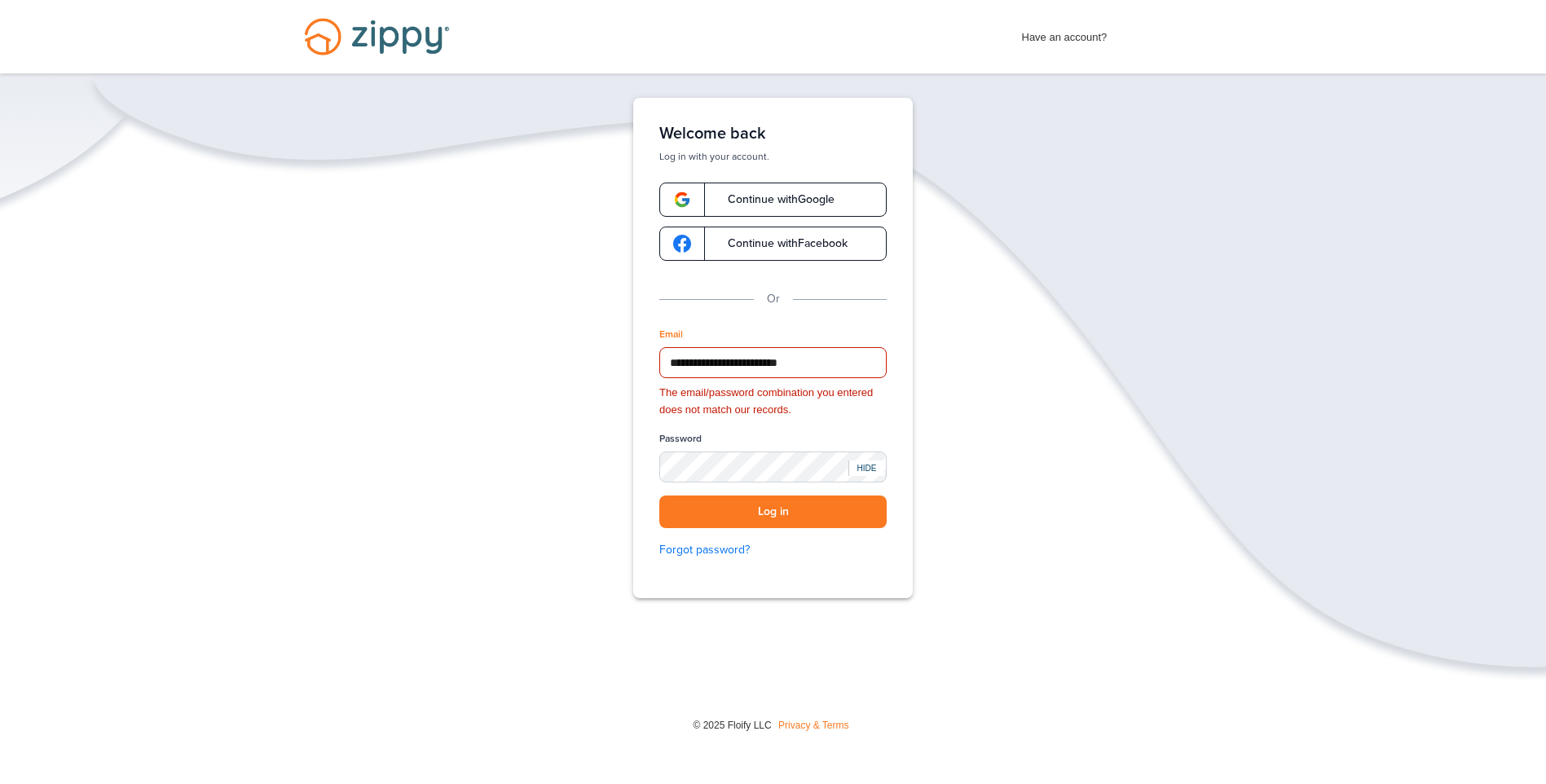 click on "**********" at bounding box center (773, 399) 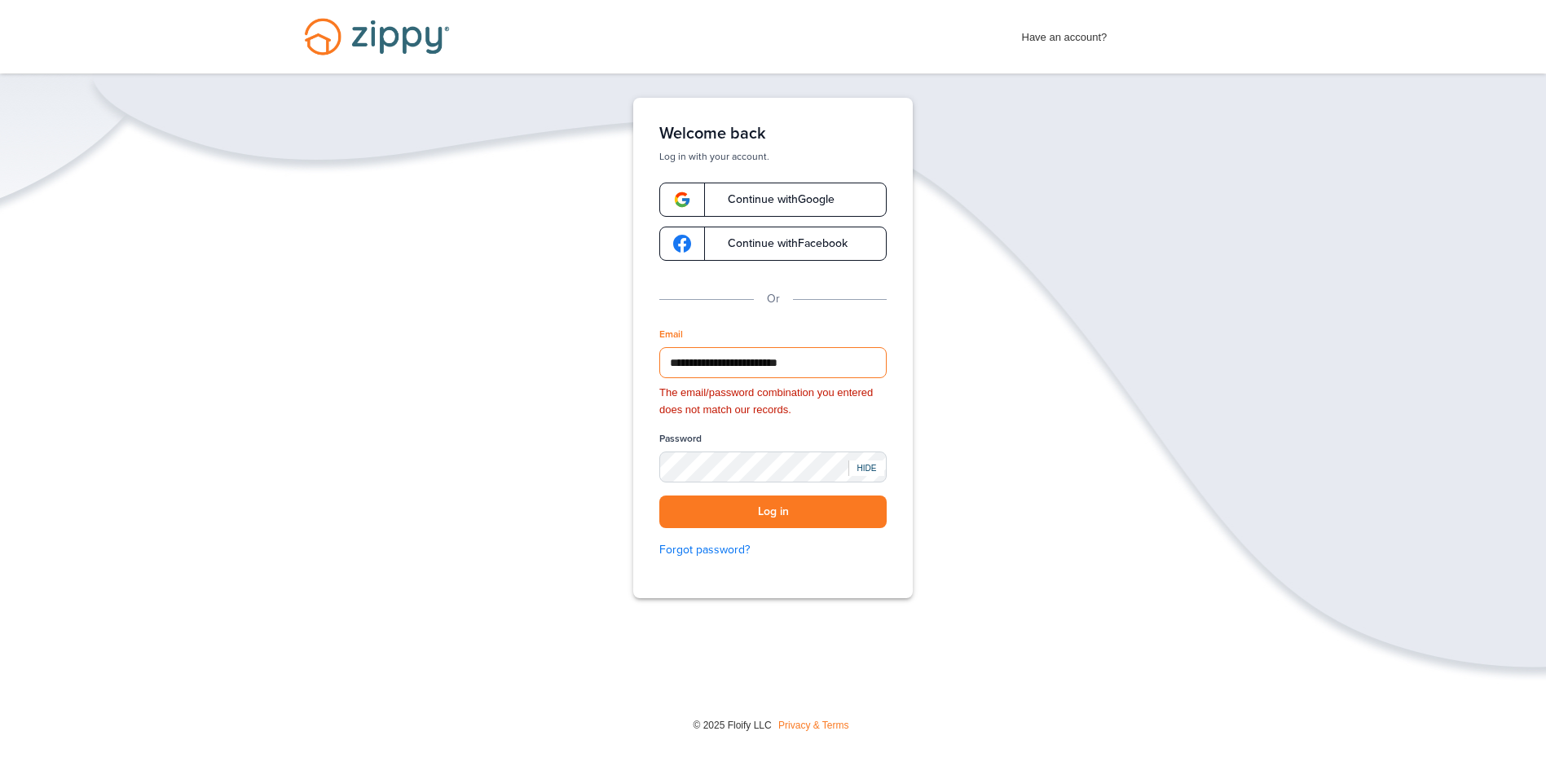 drag, startPoint x: 848, startPoint y: 365, endPoint x: 570, endPoint y: 368, distance: 278.01619 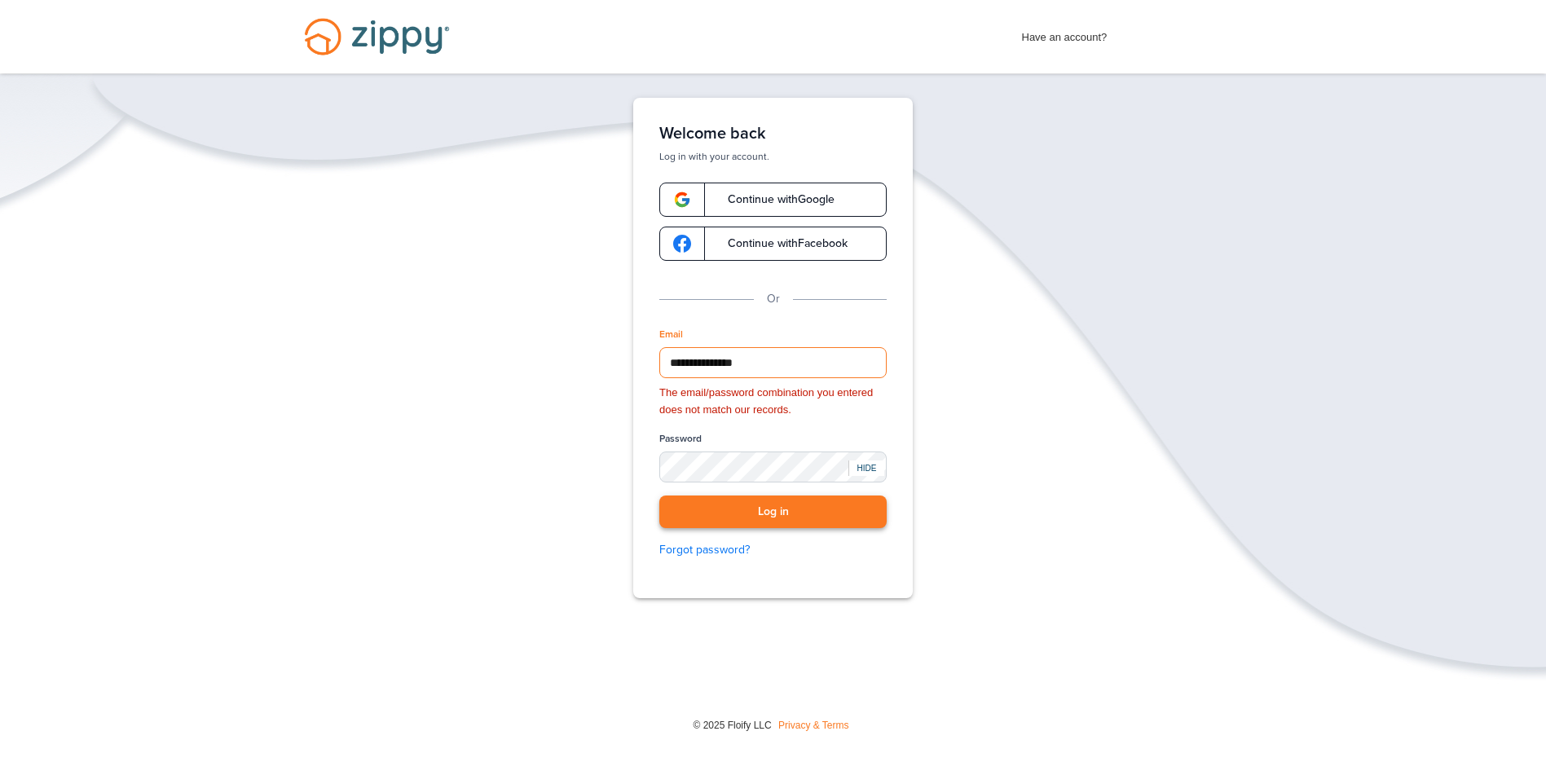 type on "**********" 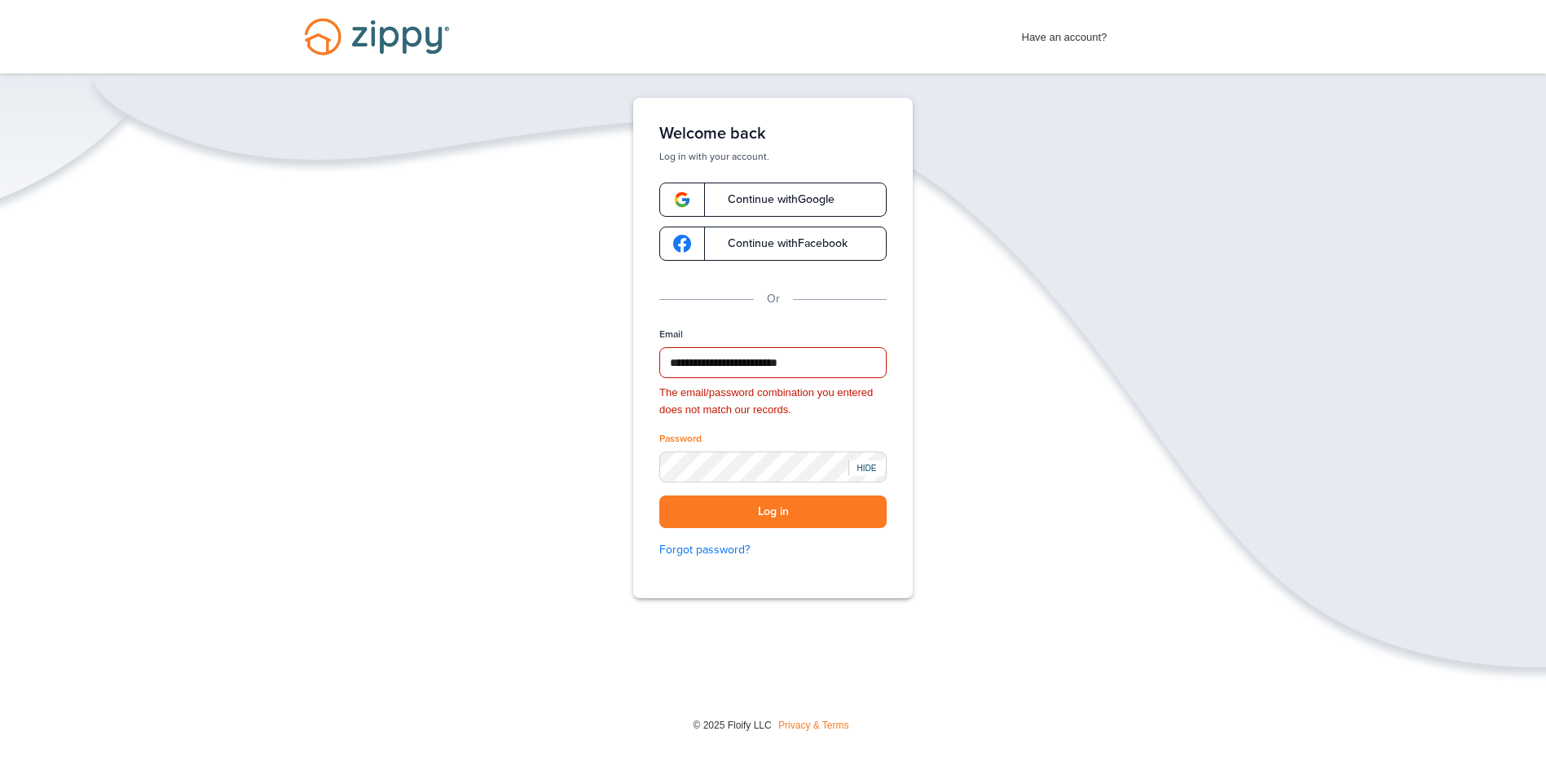 click on "**********" at bounding box center (773, 399) 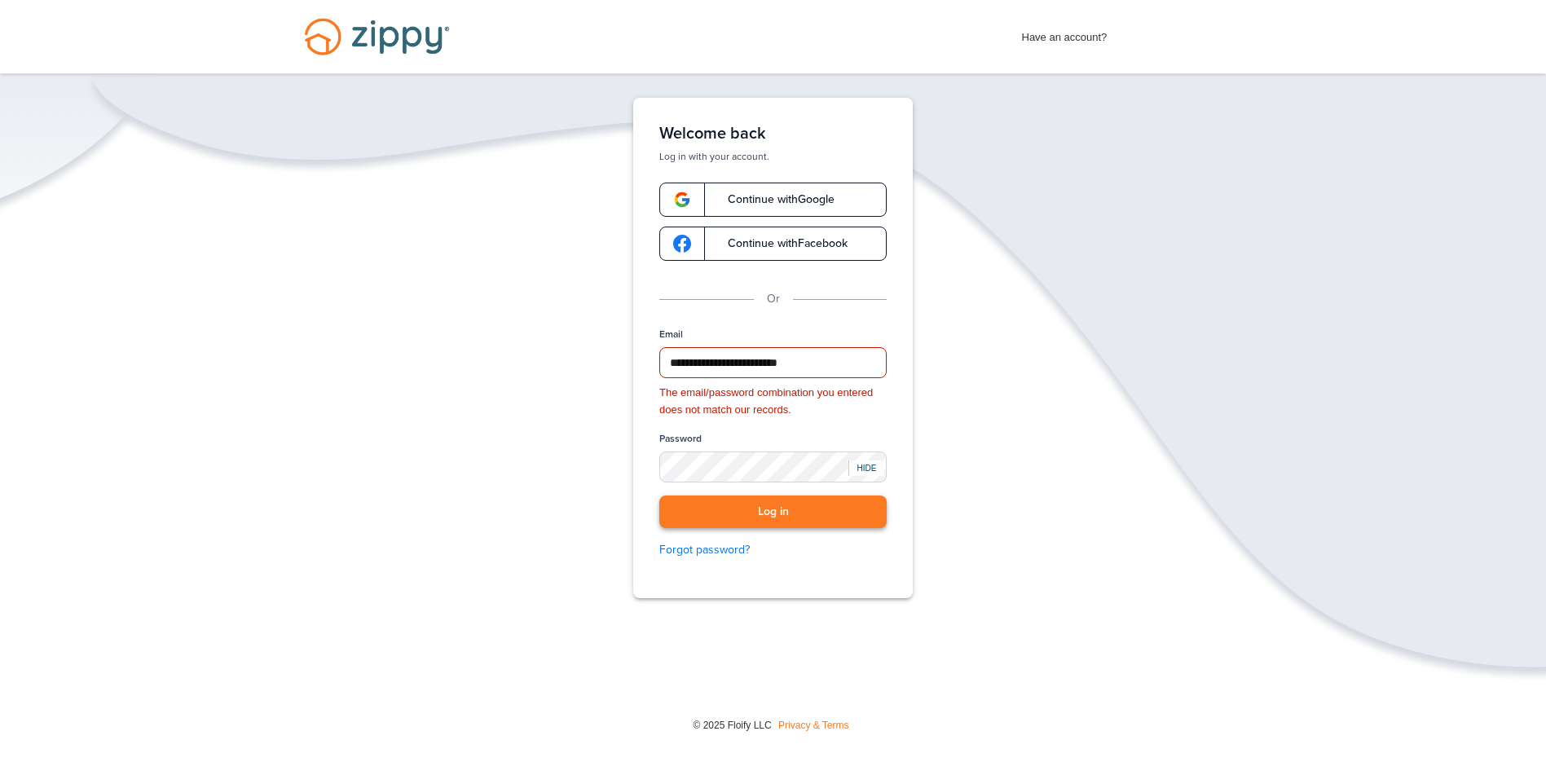 click on "Log in" at bounding box center [773, 512] 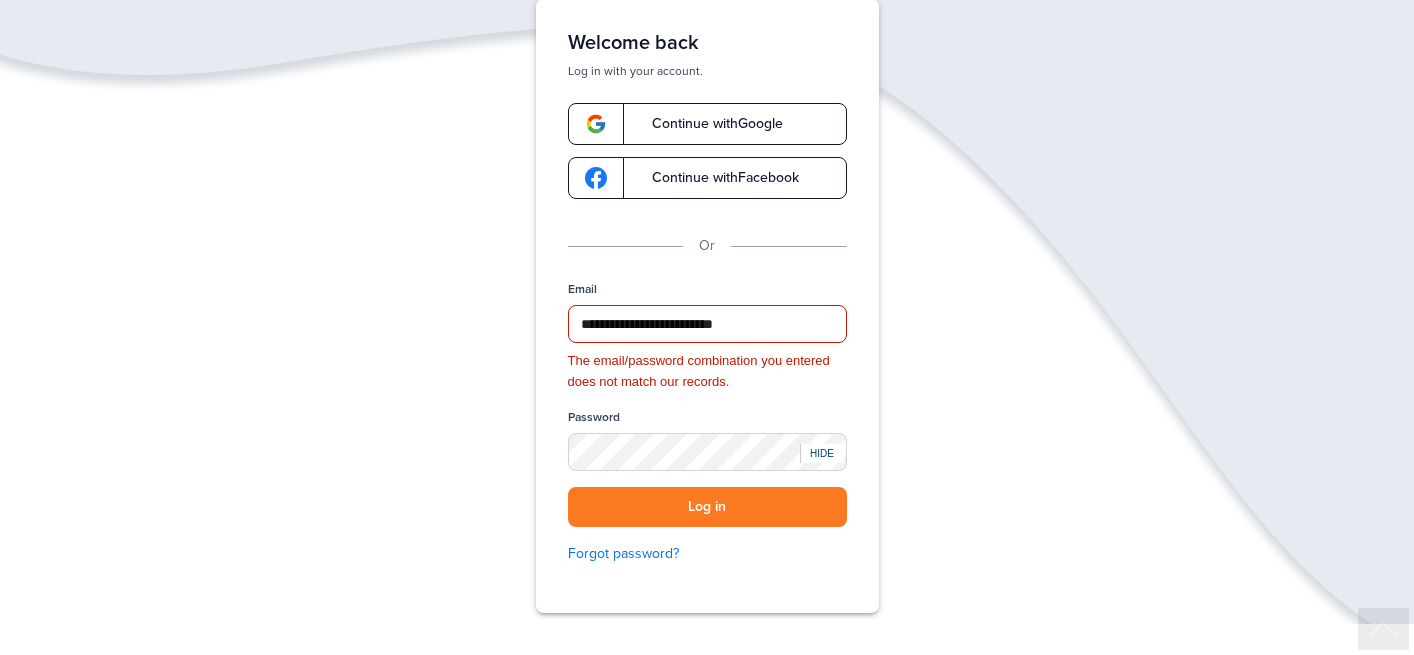 scroll, scrollTop: 263, scrollLeft: 0, axis: vertical 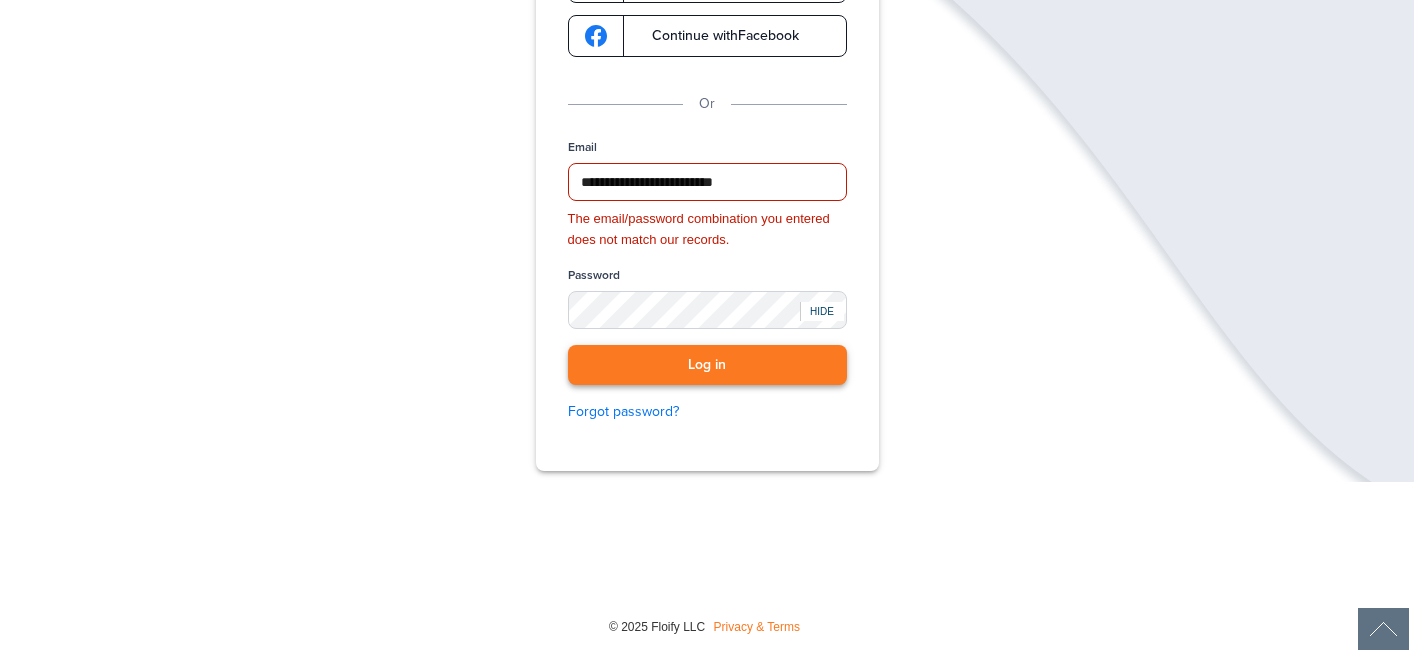 click on "Log in" at bounding box center (707, 365) 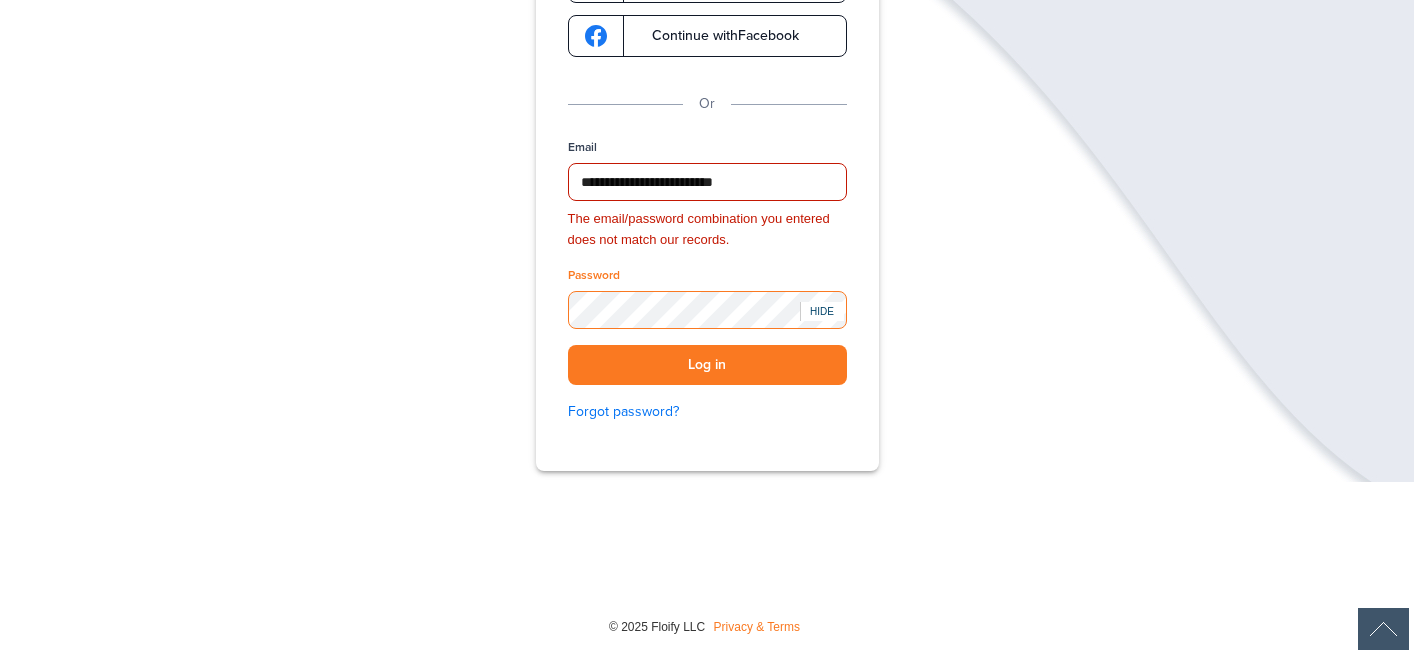 click on "**********" at bounding box center [707, 226] 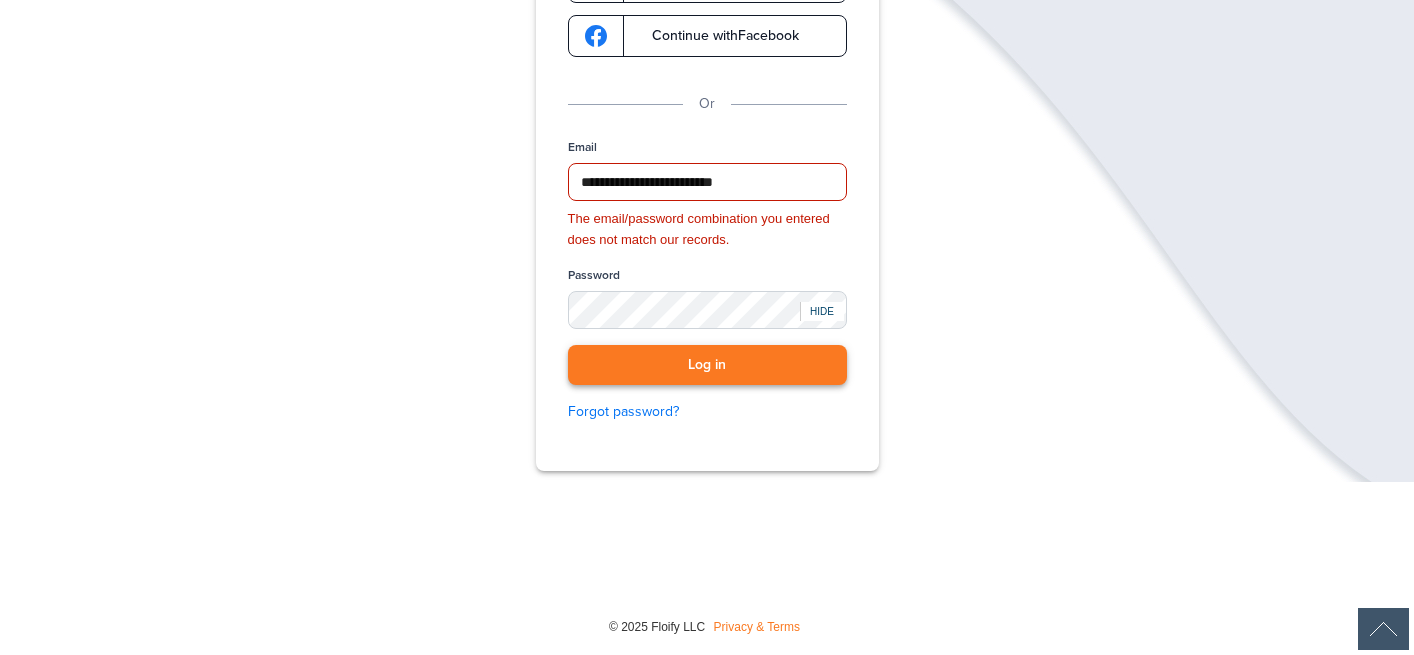 click on "Log in" at bounding box center (707, 365) 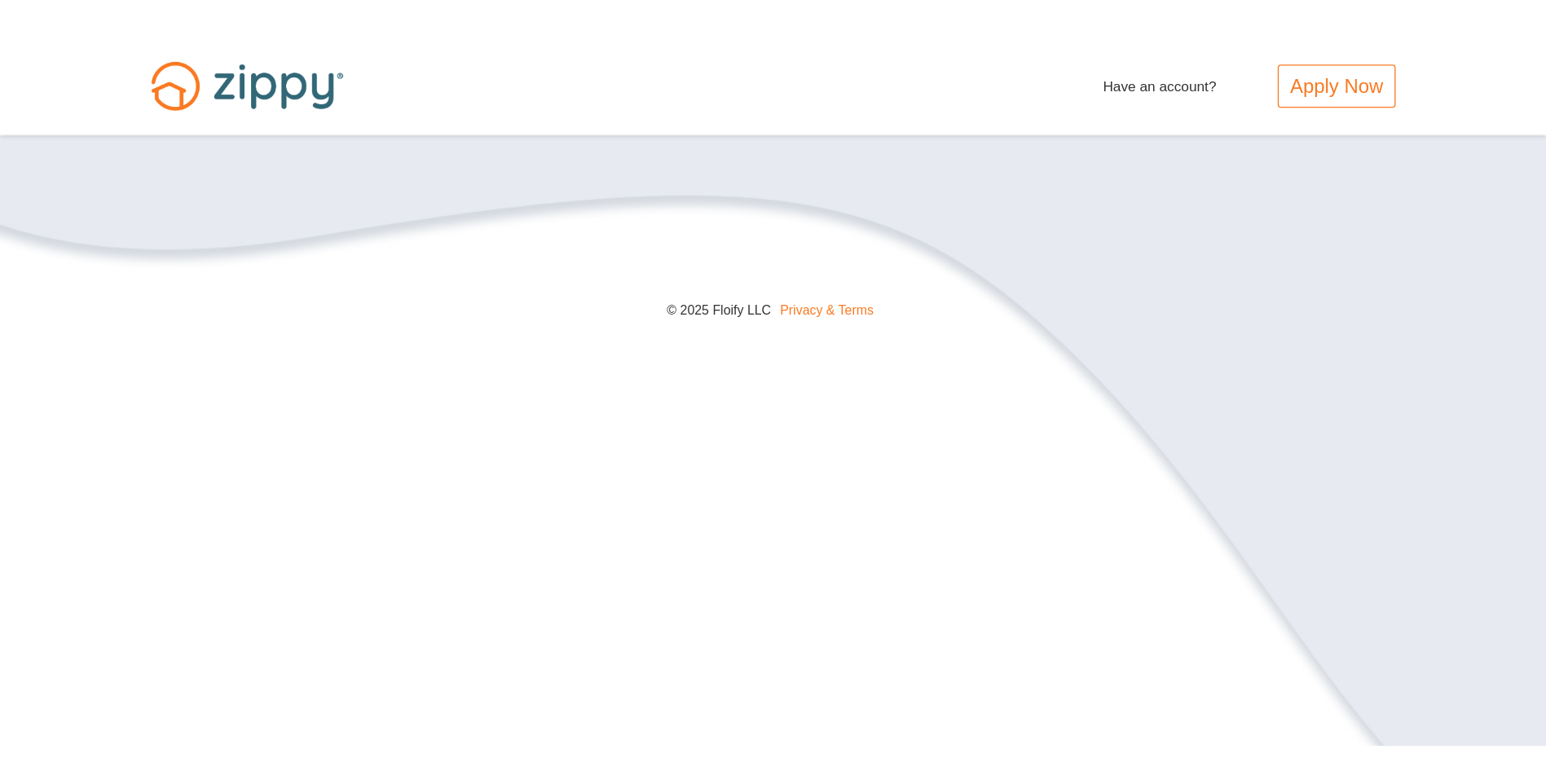 scroll, scrollTop: 0, scrollLeft: 0, axis: both 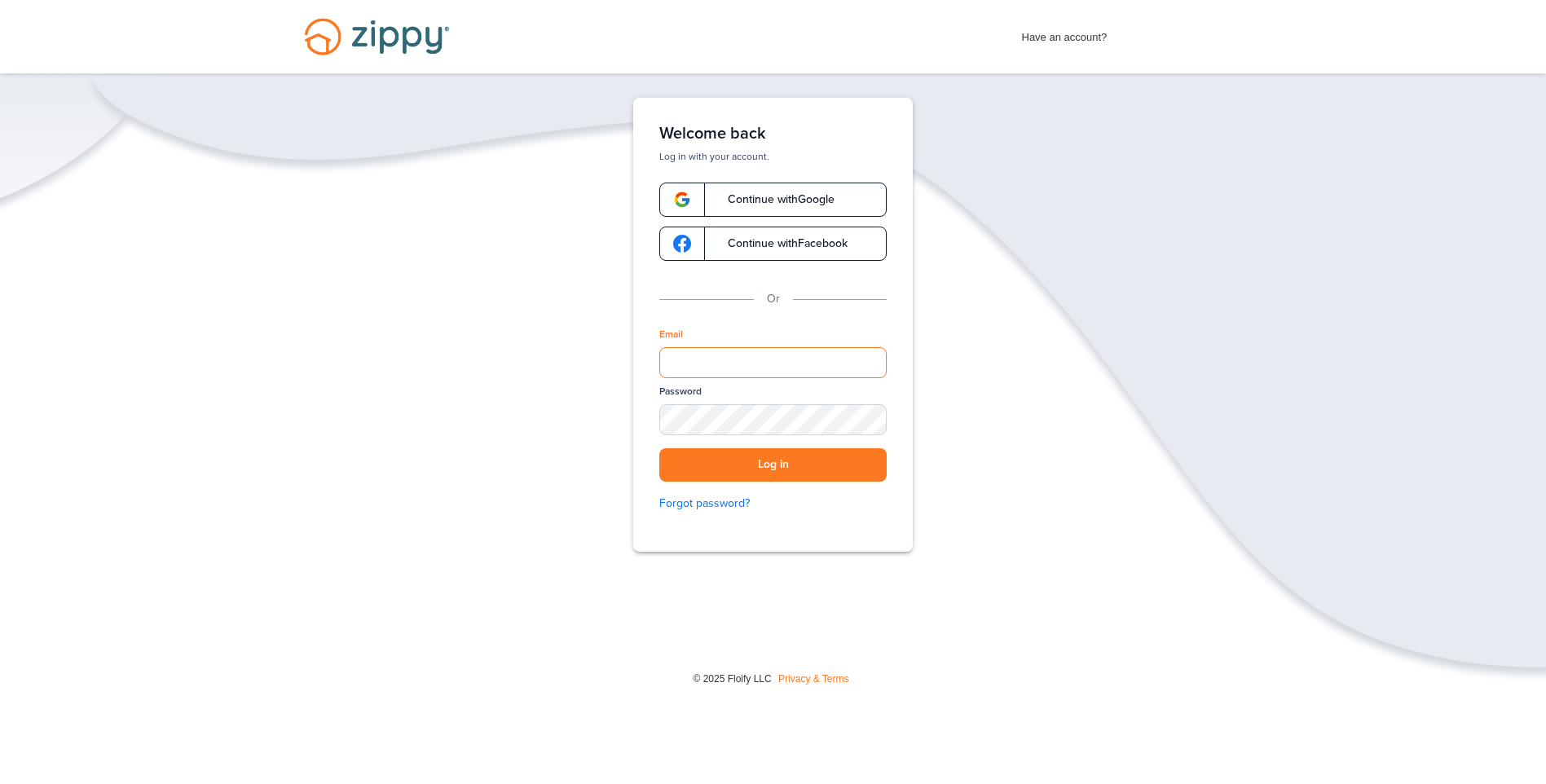 click on "Email" at bounding box center (773, 363) 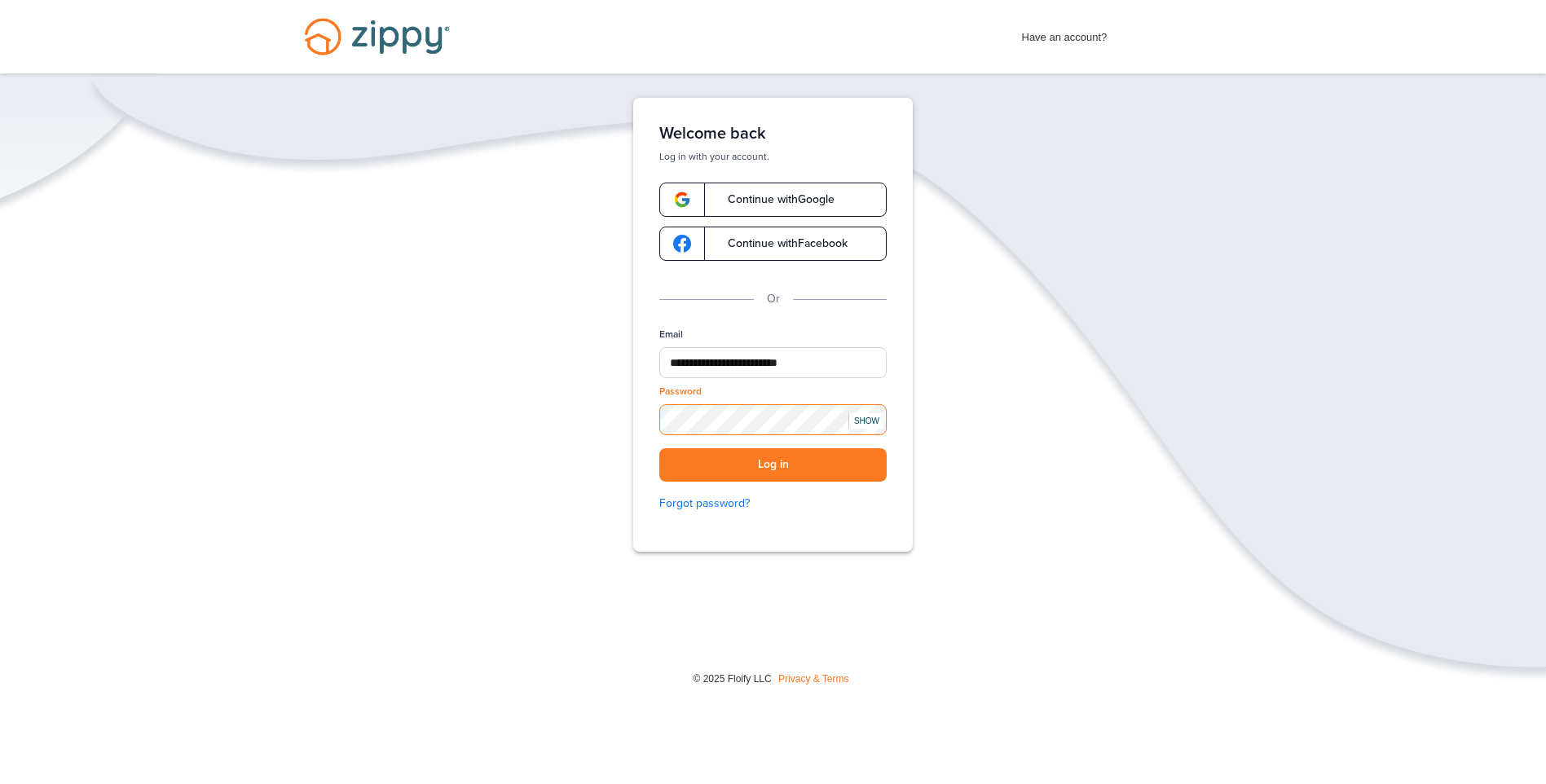 click on "Log in" at bounding box center (773, 465) 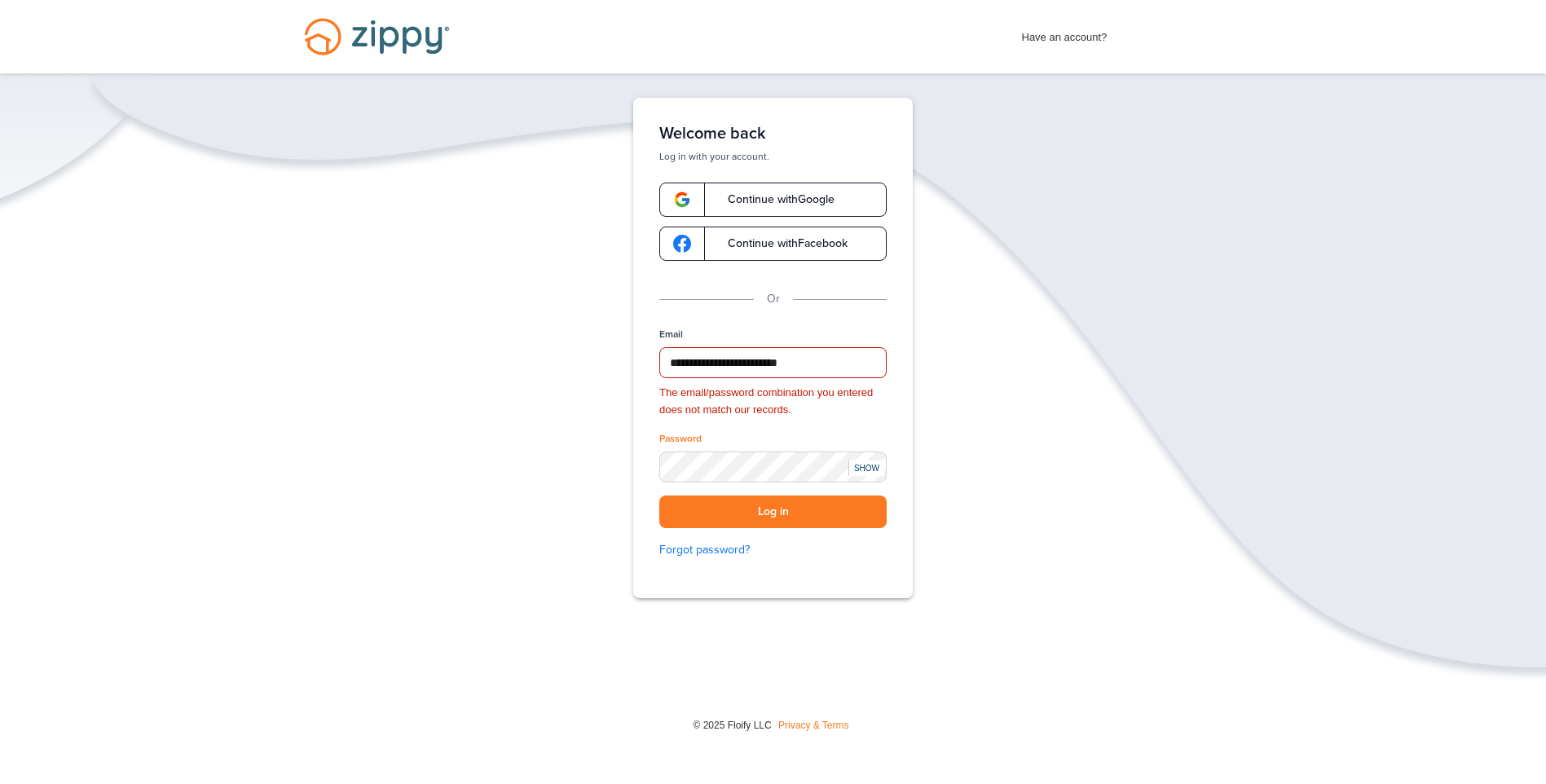 click on "SHOW" at bounding box center [866, 468] 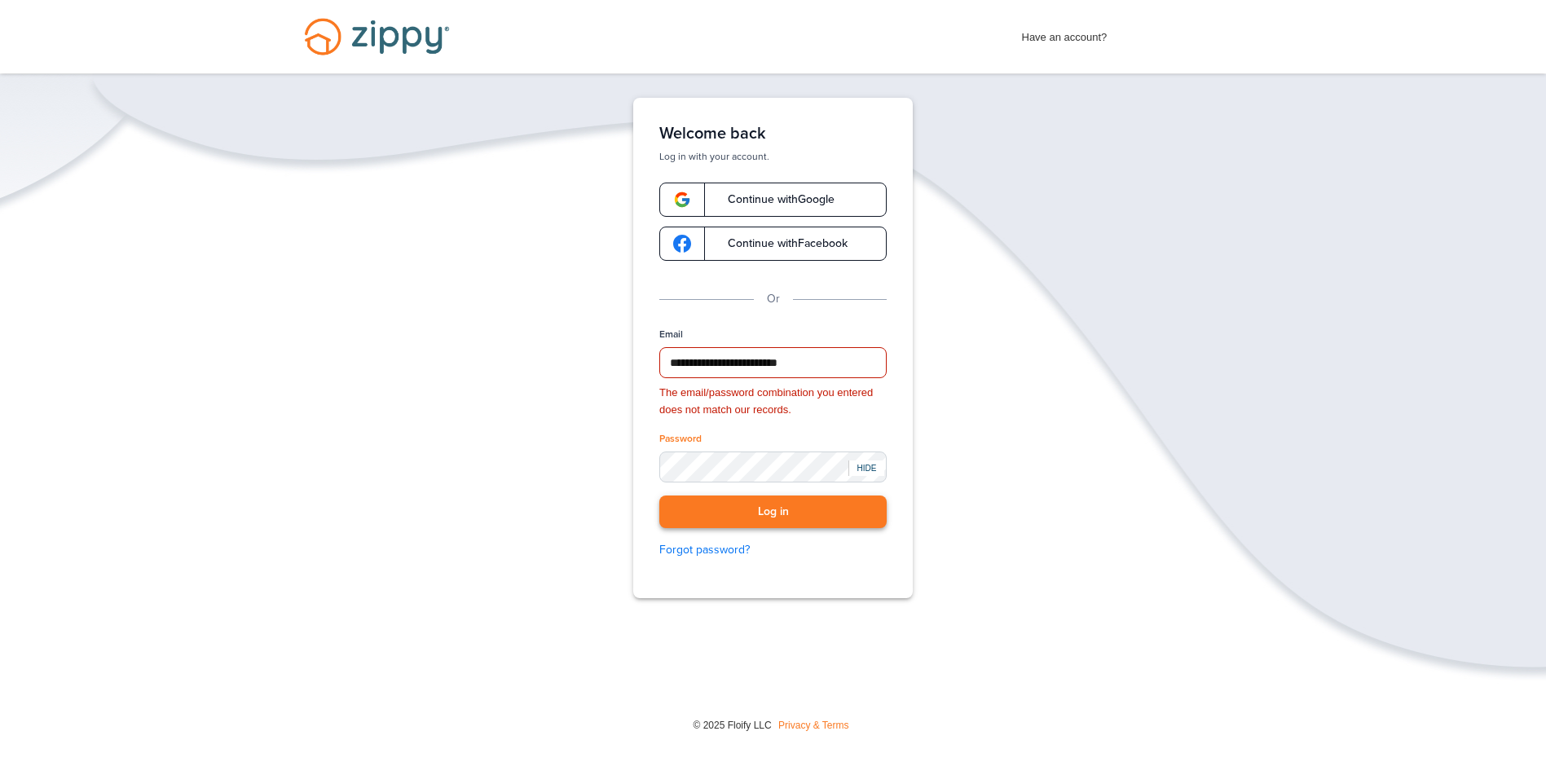 click on "Log in" at bounding box center [773, 512] 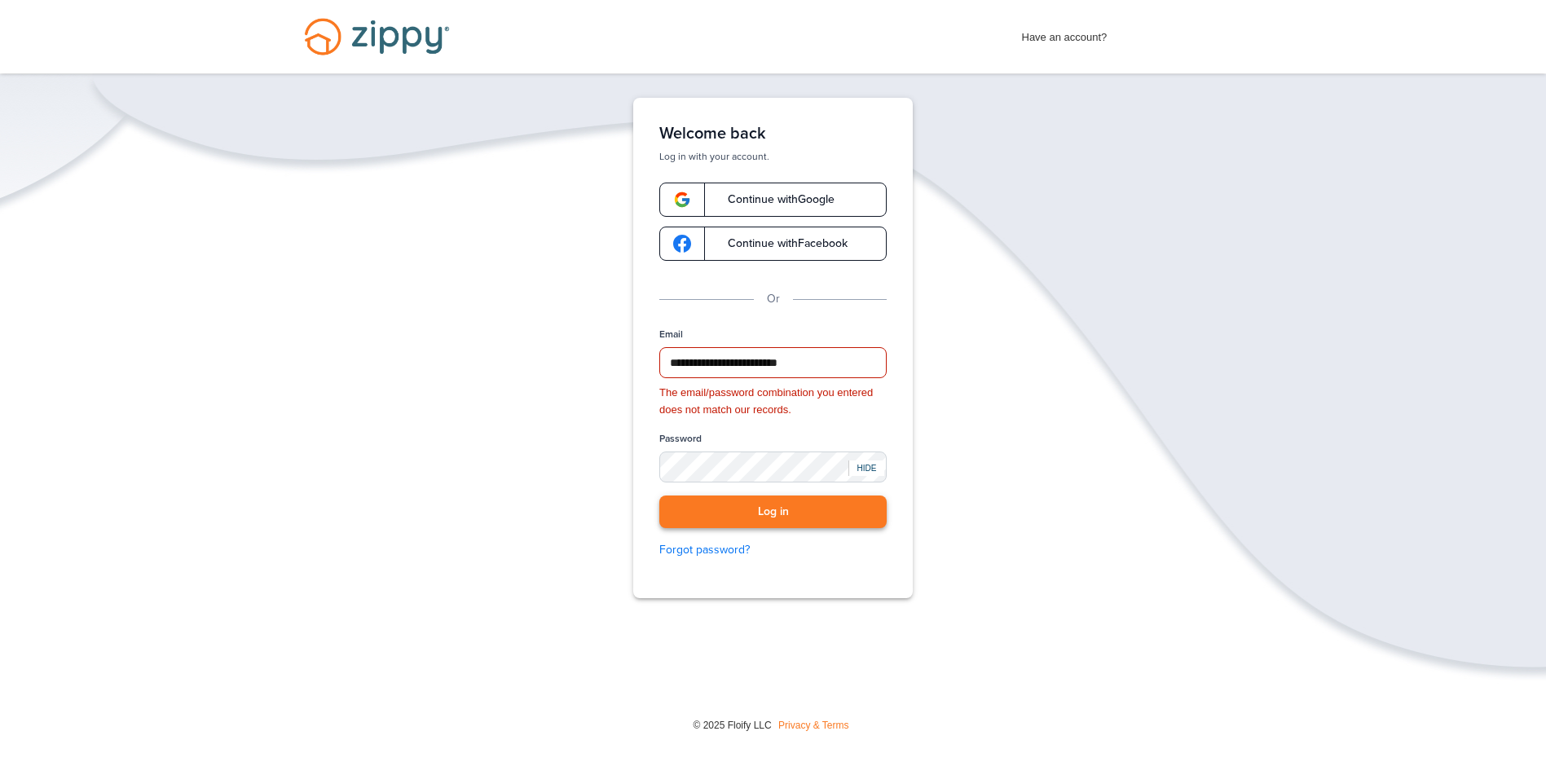 click on "Log in" at bounding box center (773, 512) 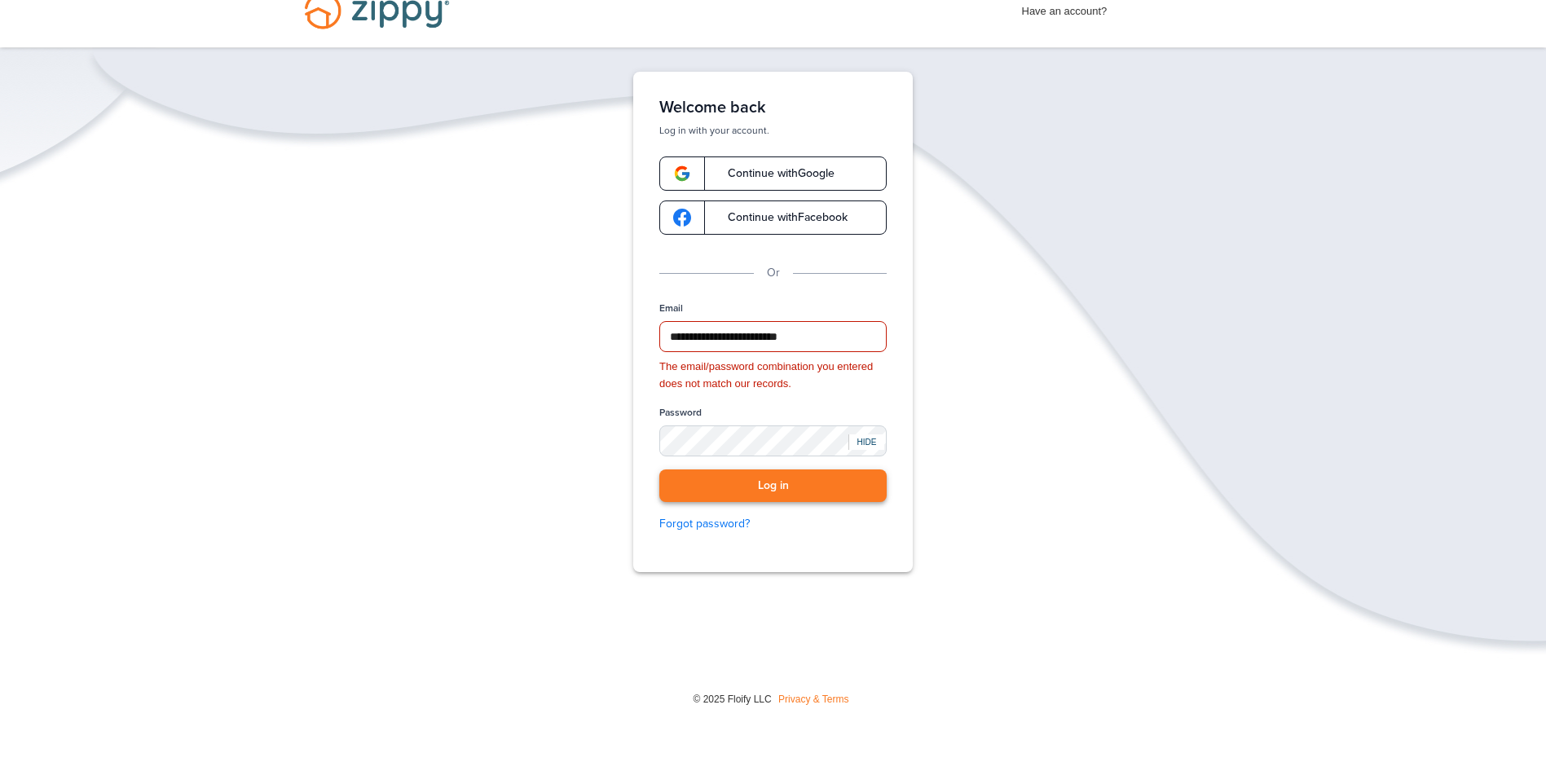 scroll, scrollTop: 0, scrollLeft: 0, axis: both 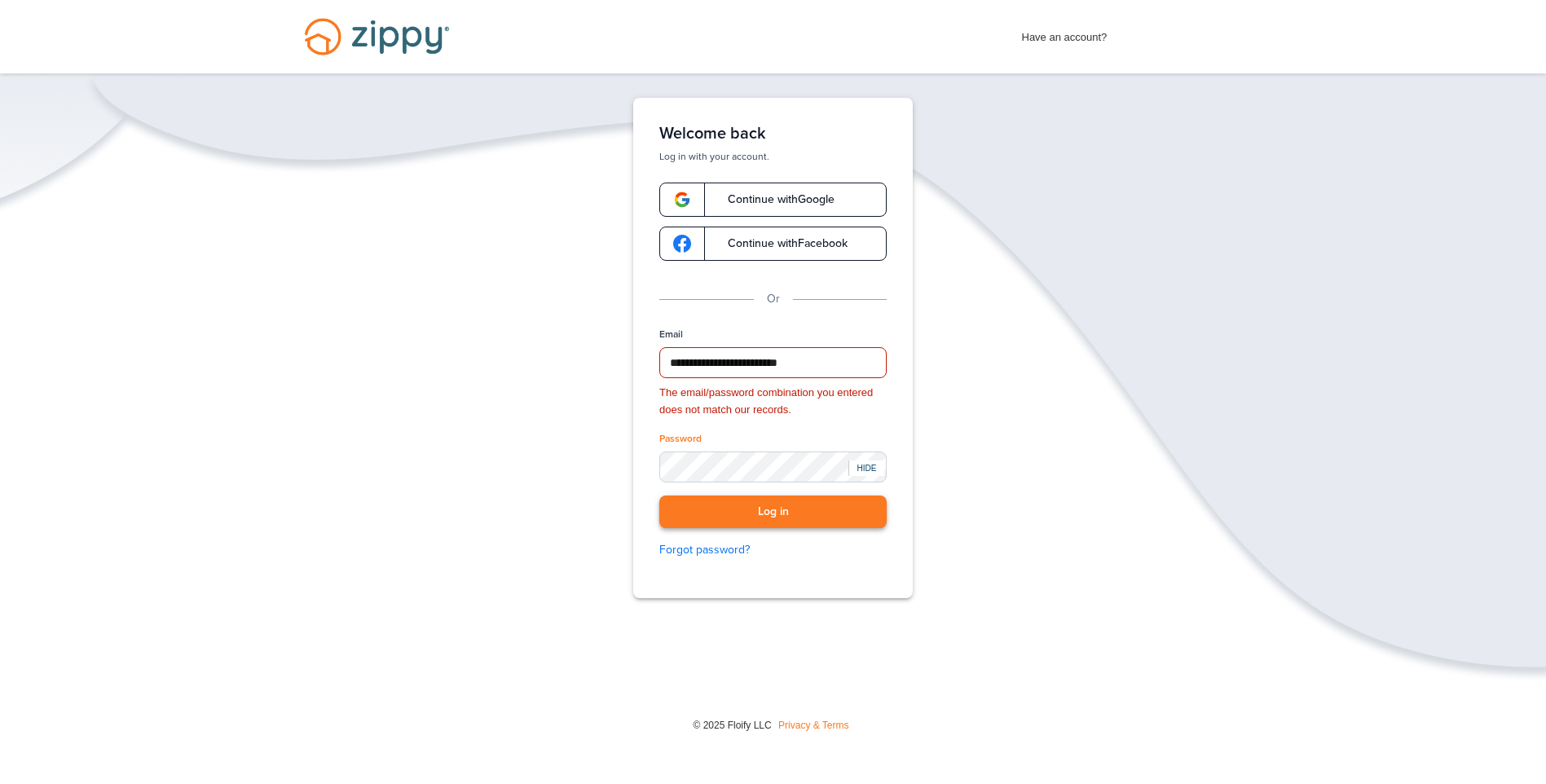 click on "Log in" at bounding box center (773, 512) 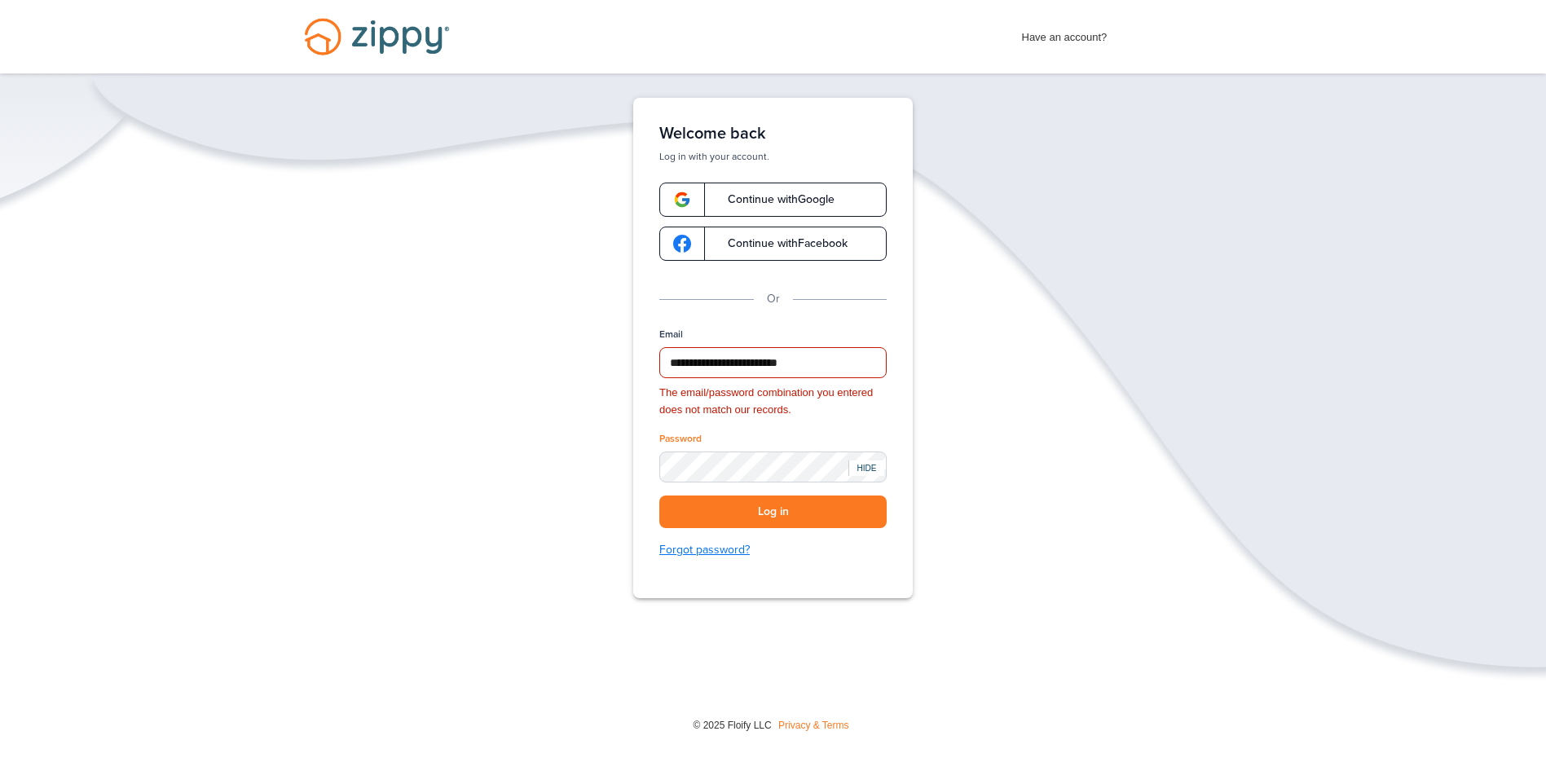 click on "Forgot password?" at bounding box center (773, 550) 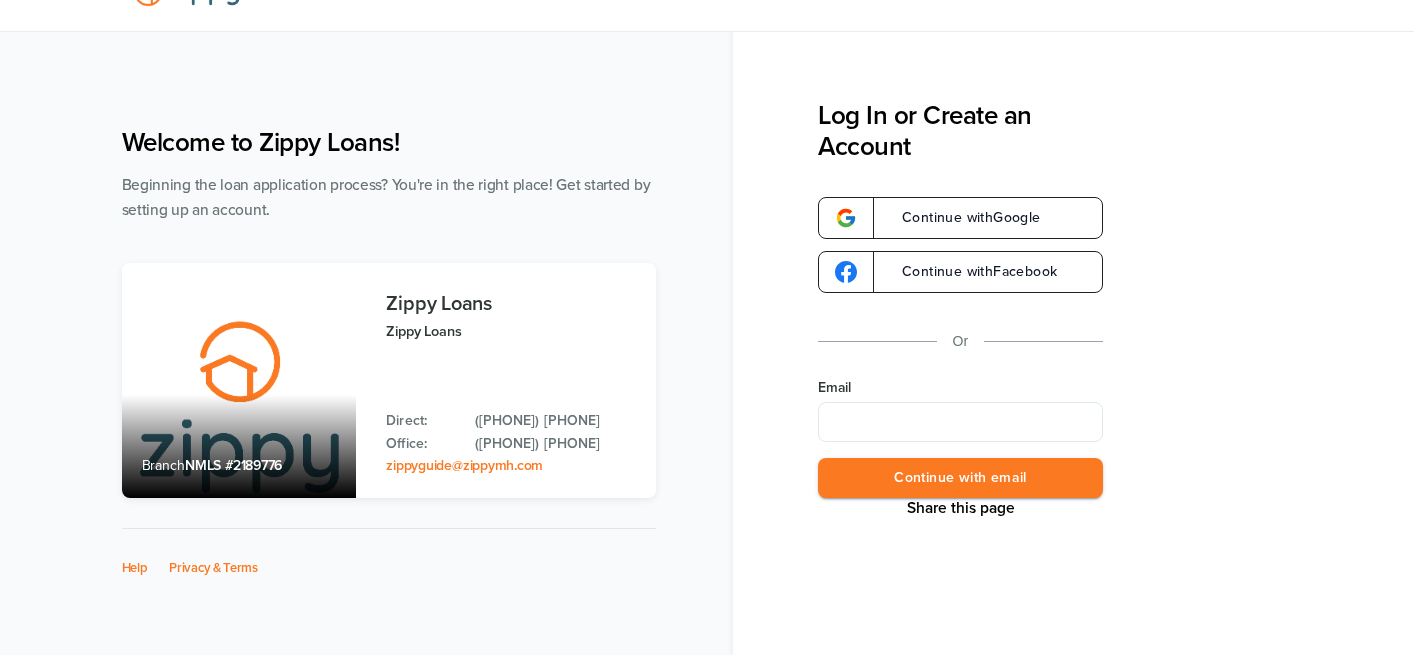 scroll, scrollTop: 75, scrollLeft: 0, axis: vertical 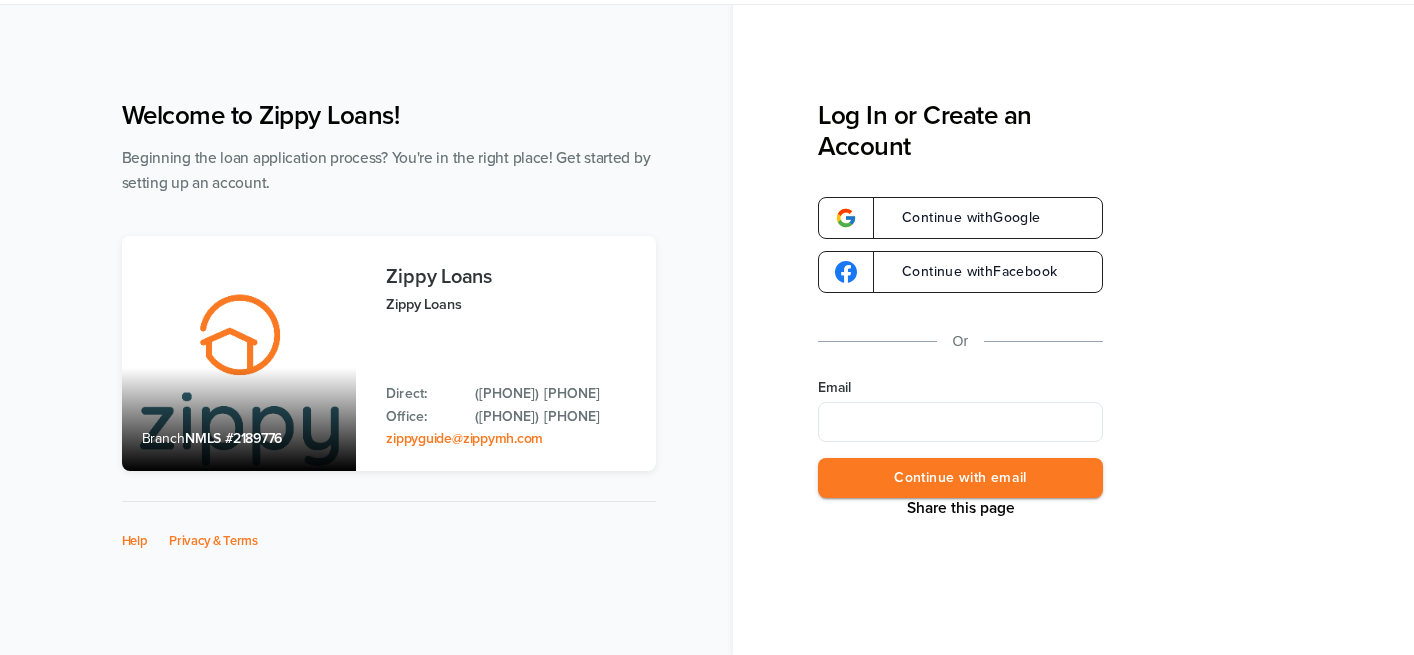 click on "Email" at bounding box center (960, 422) 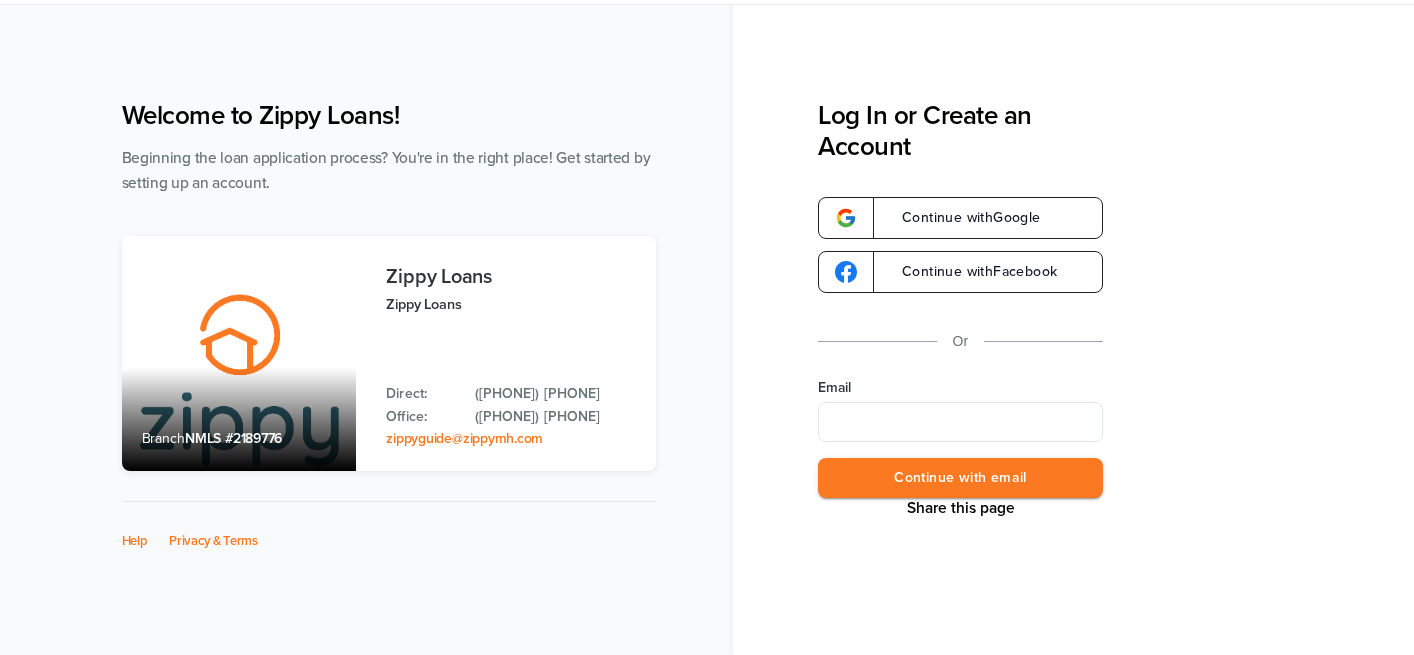 click on "Email" at bounding box center [960, 422] 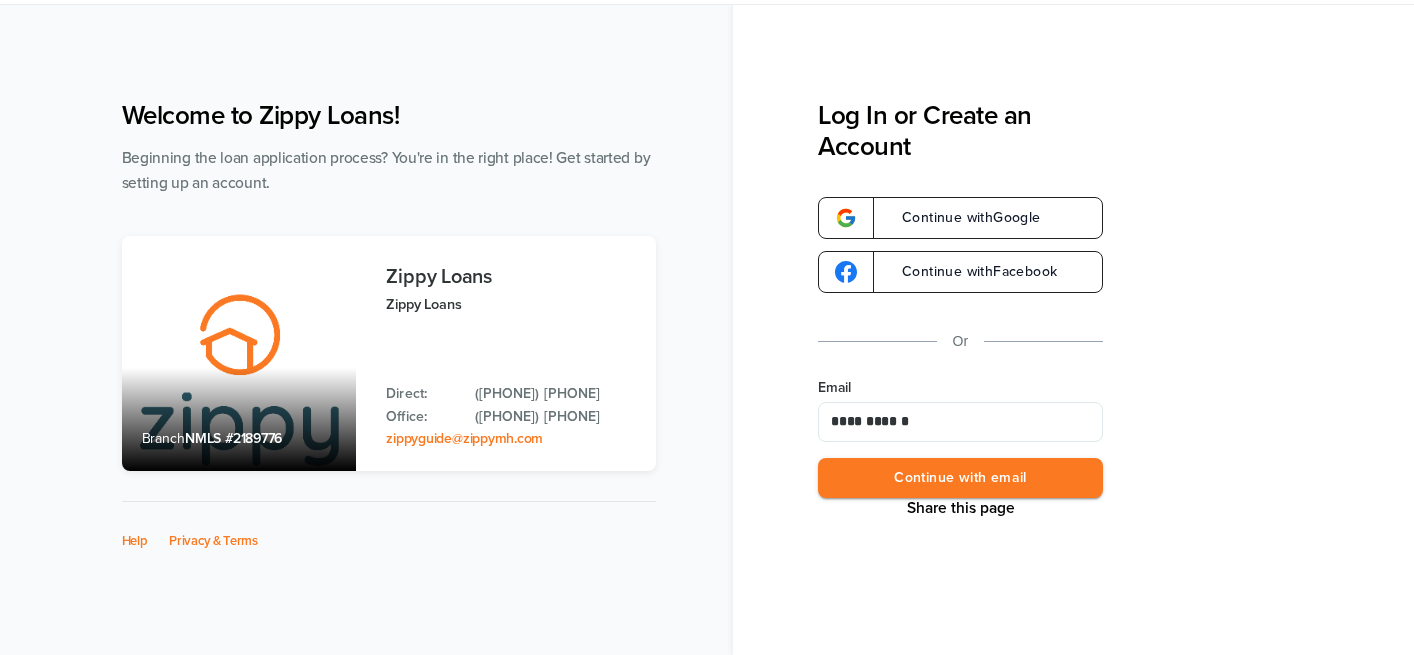type on "**********" 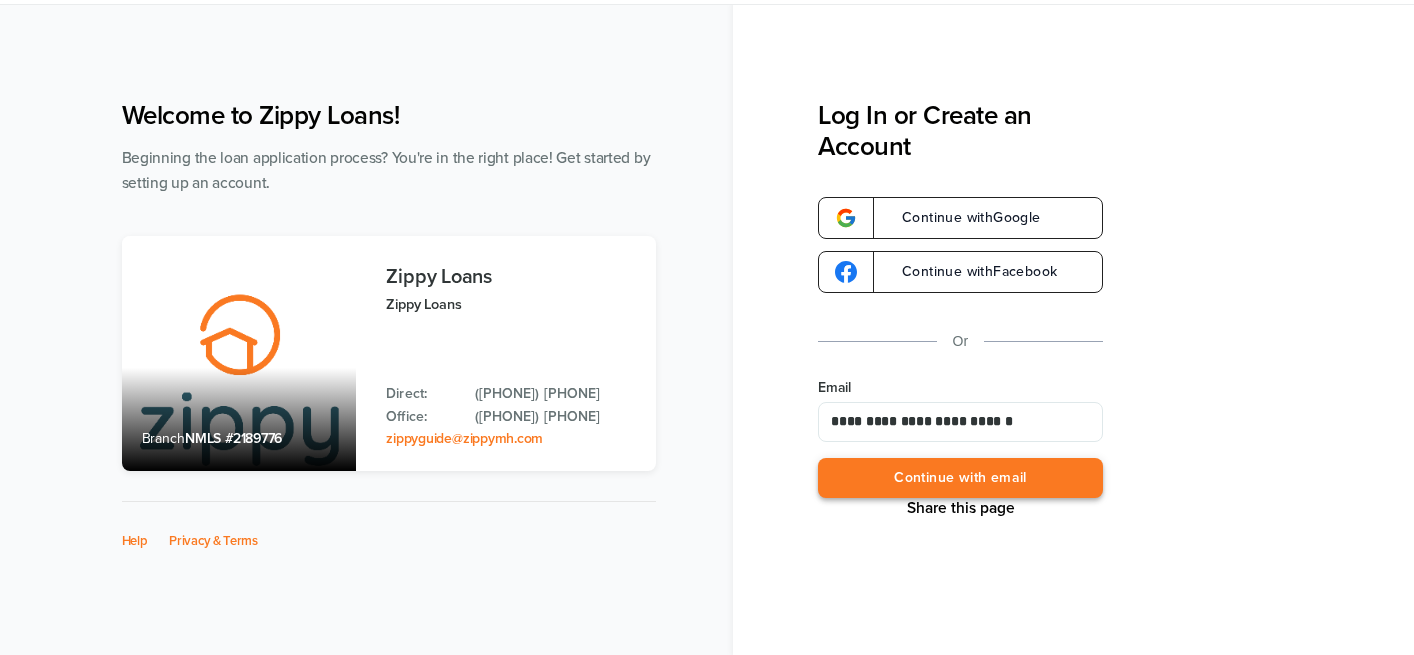click on "Continue with email" at bounding box center (960, 478) 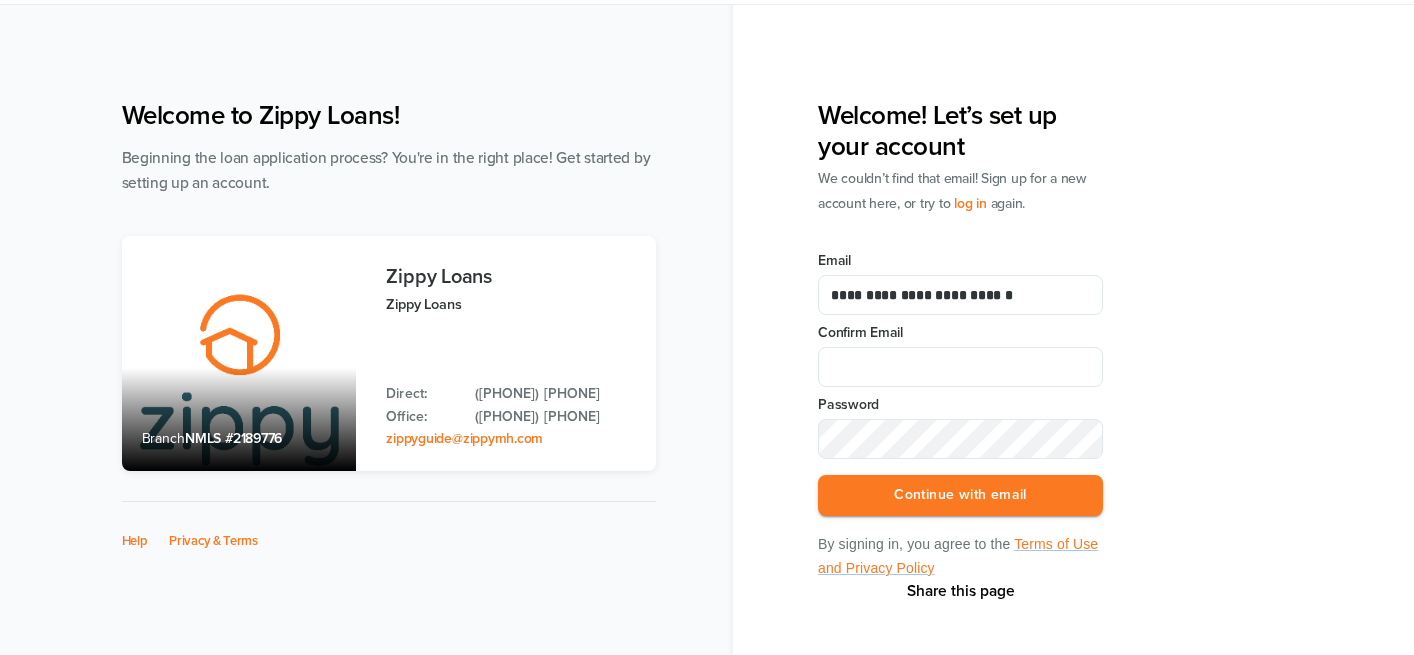 click on "Confirm Email" at bounding box center [960, 367] 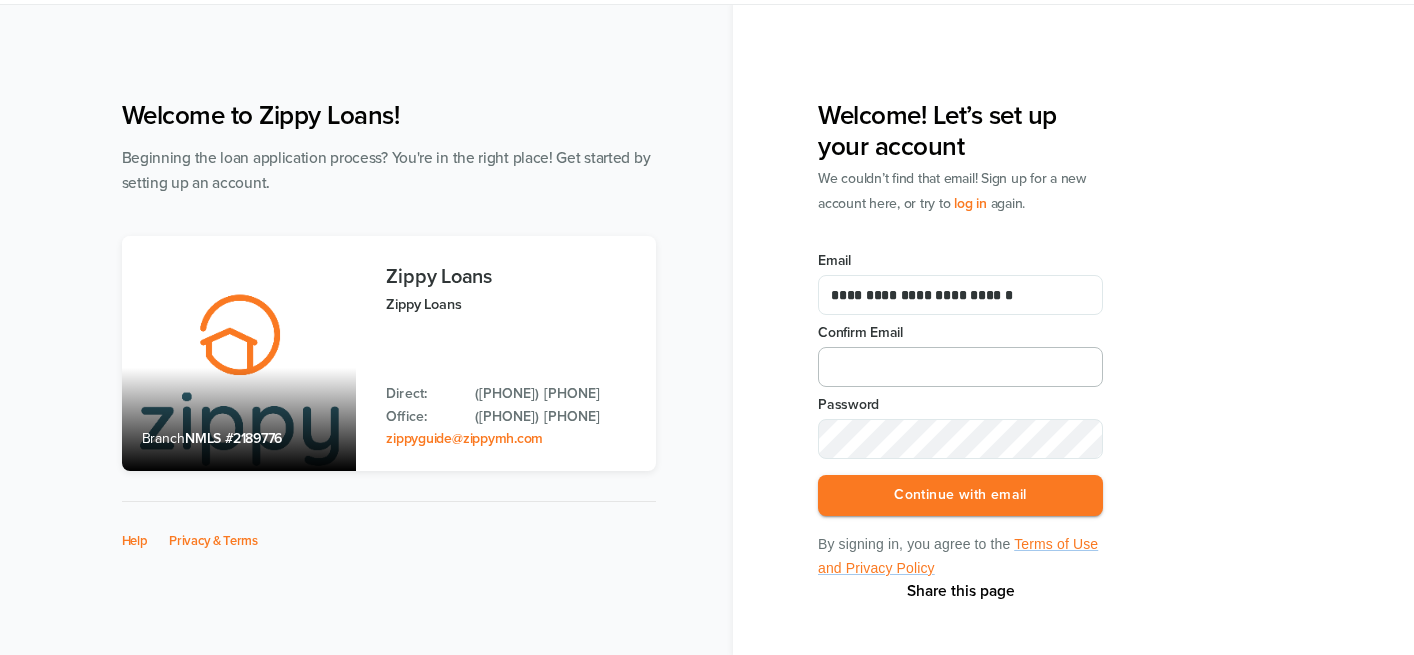 click on "Confirm Email" at bounding box center [960, 367] 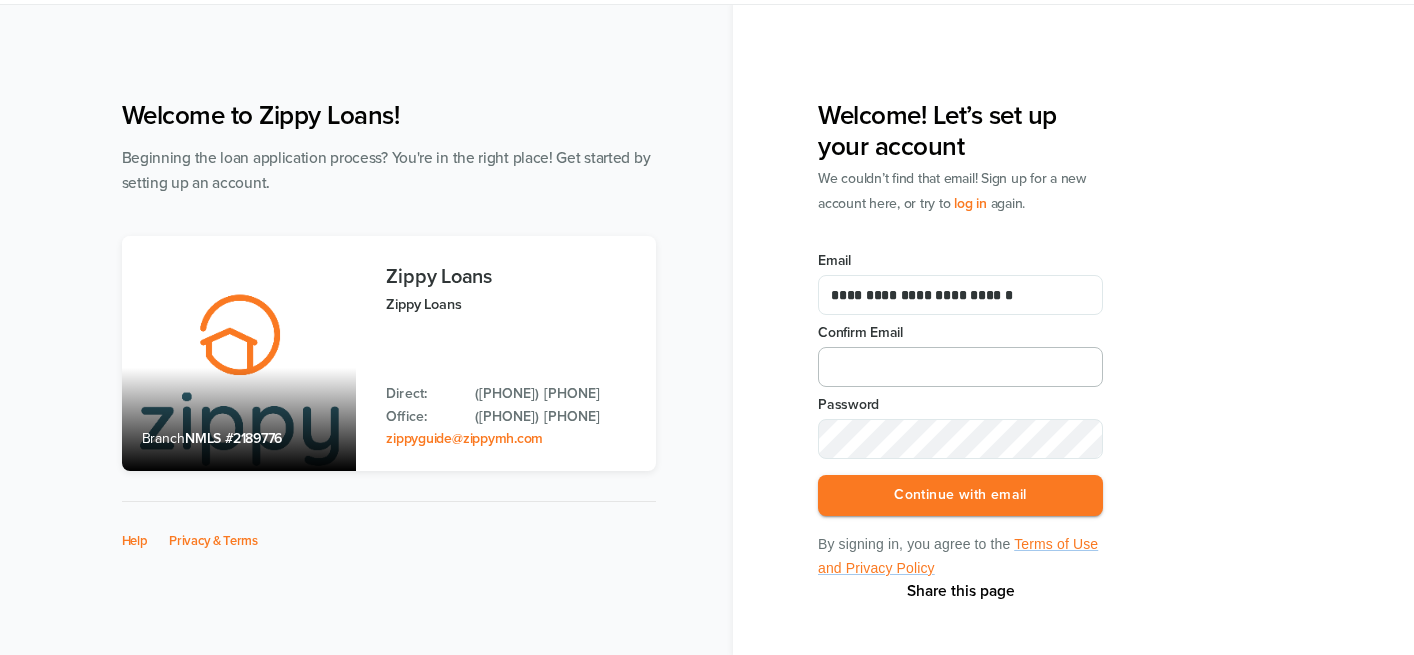 click on "Confirm Email" at bounding box center [960, 367] 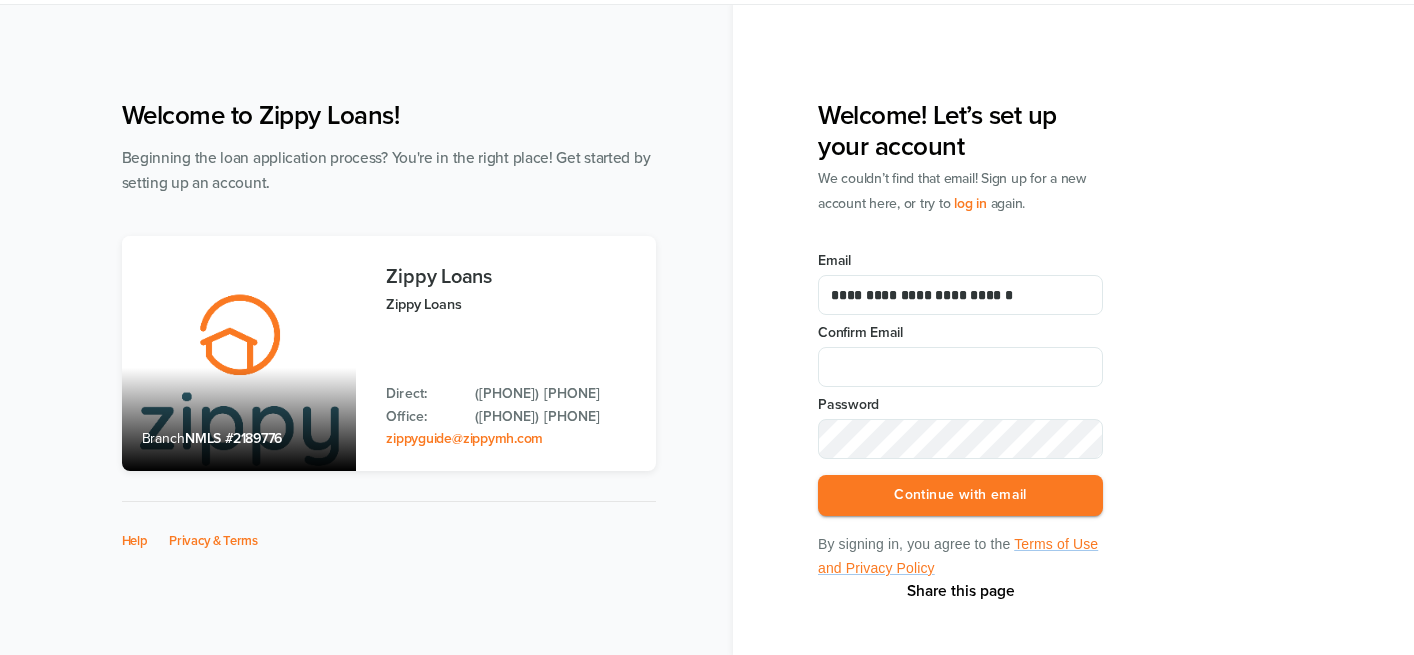 click on "**********" at bounding box center (1073, 327) 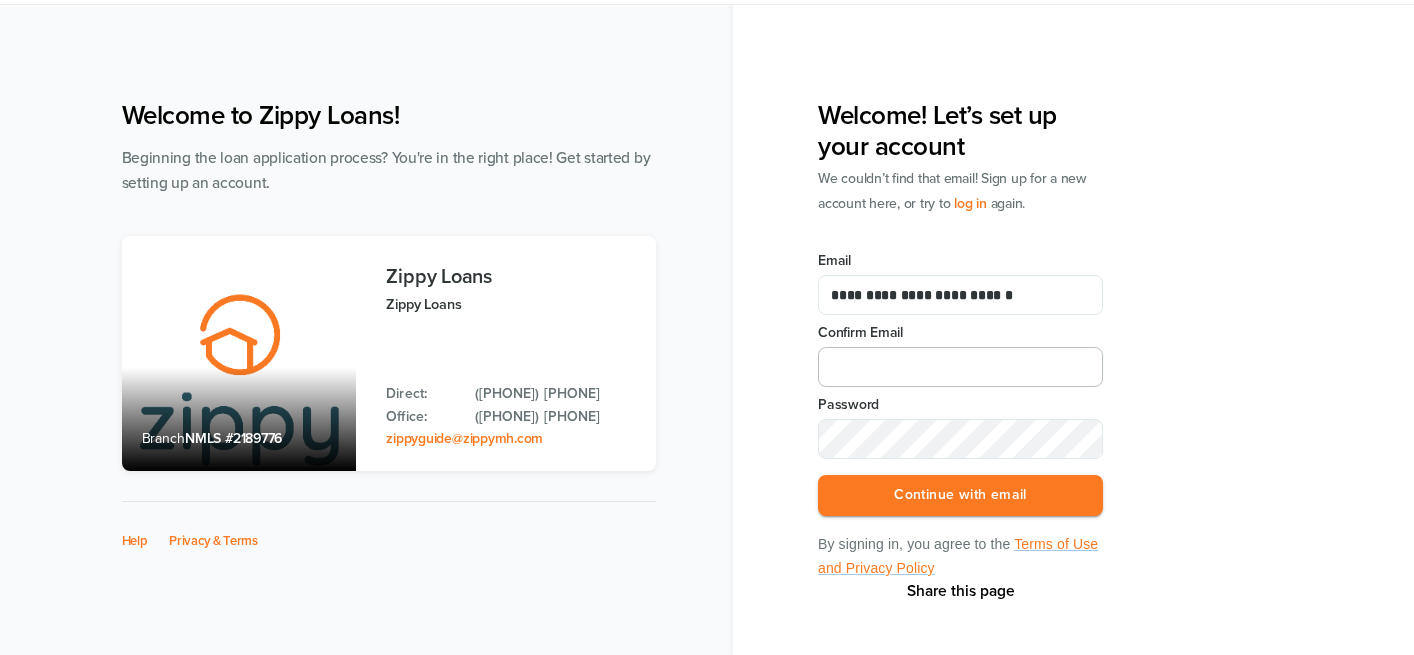 click on "Confirm Email" at bounding box center (960, 367) 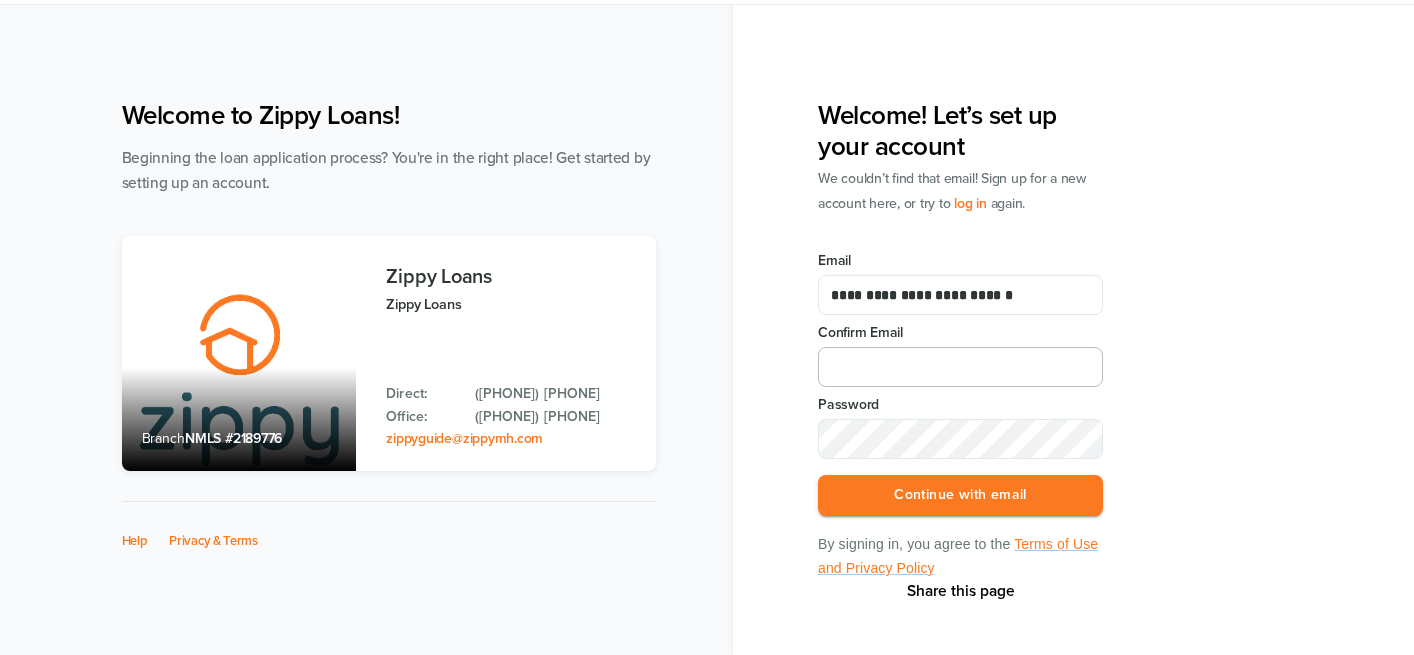click on "Confirm Email" at bounding box center [960, 367] 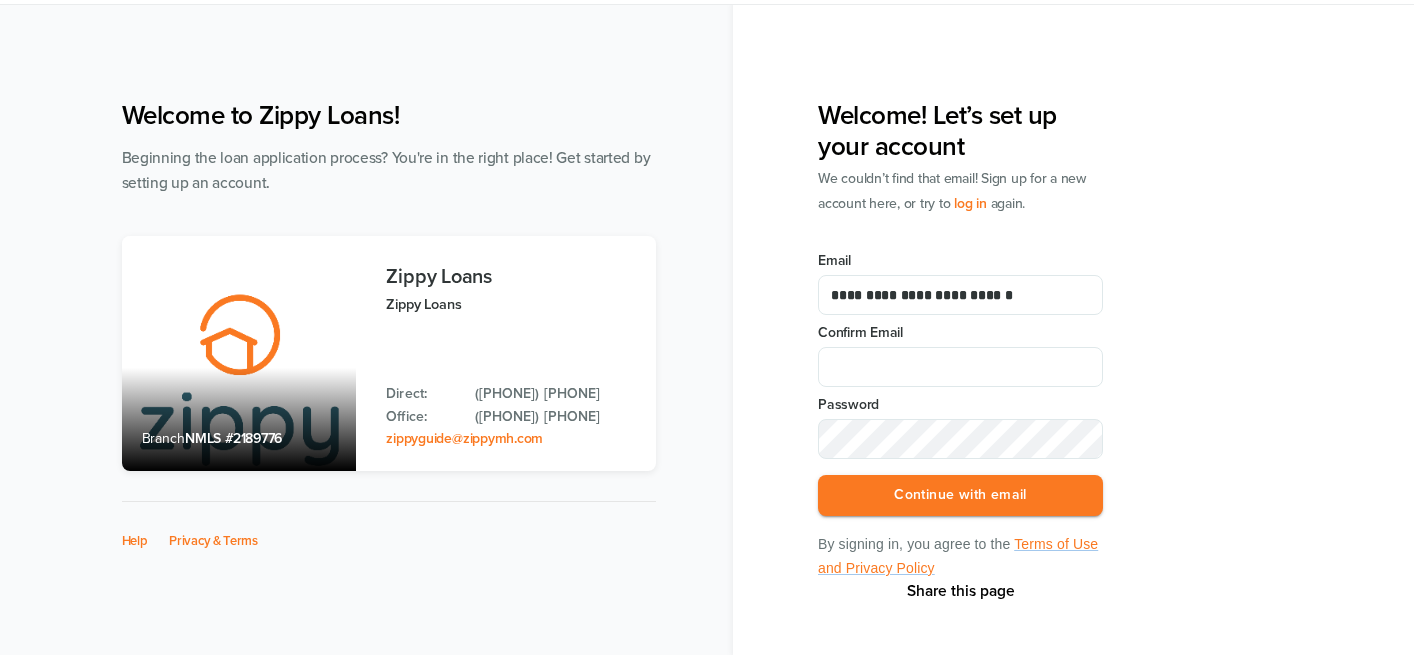 click on "**********" at bounding box center (1116, 302) 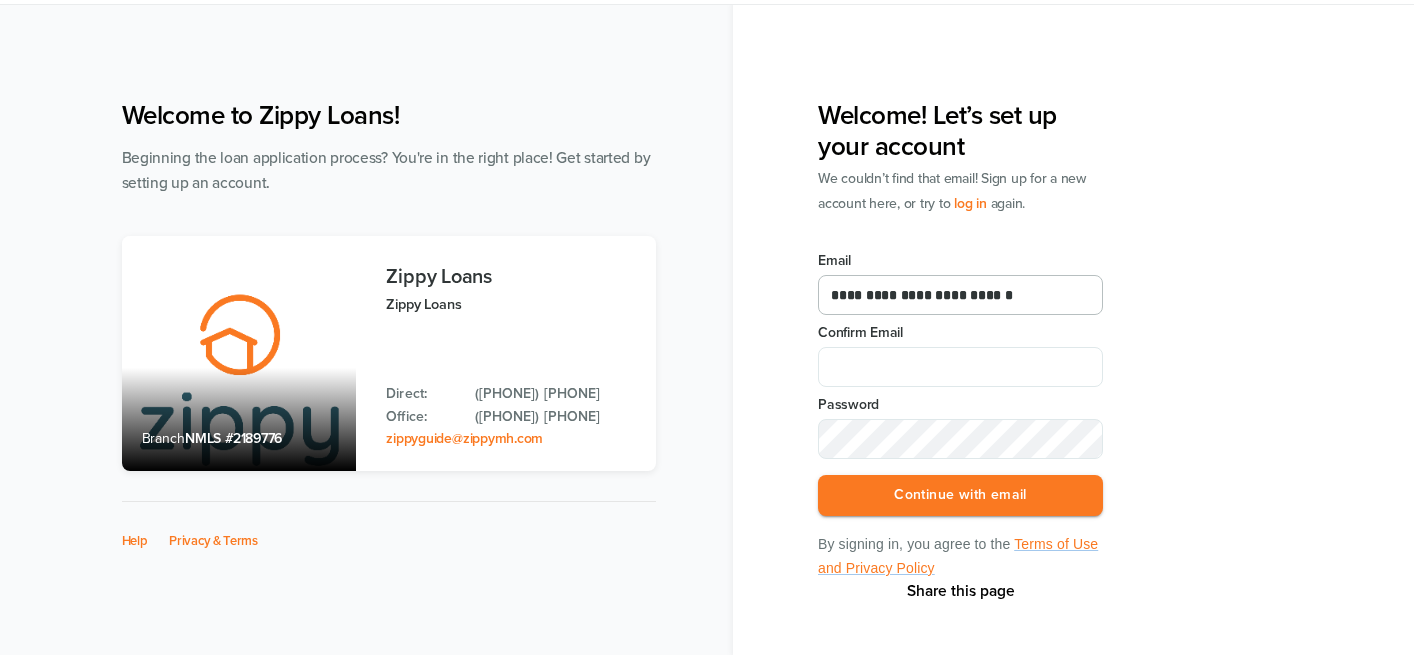 drag, startPoint x: 1045, startPoint y: 299, endPoint x: 775, endPoint y: 297, distance: 270.00742 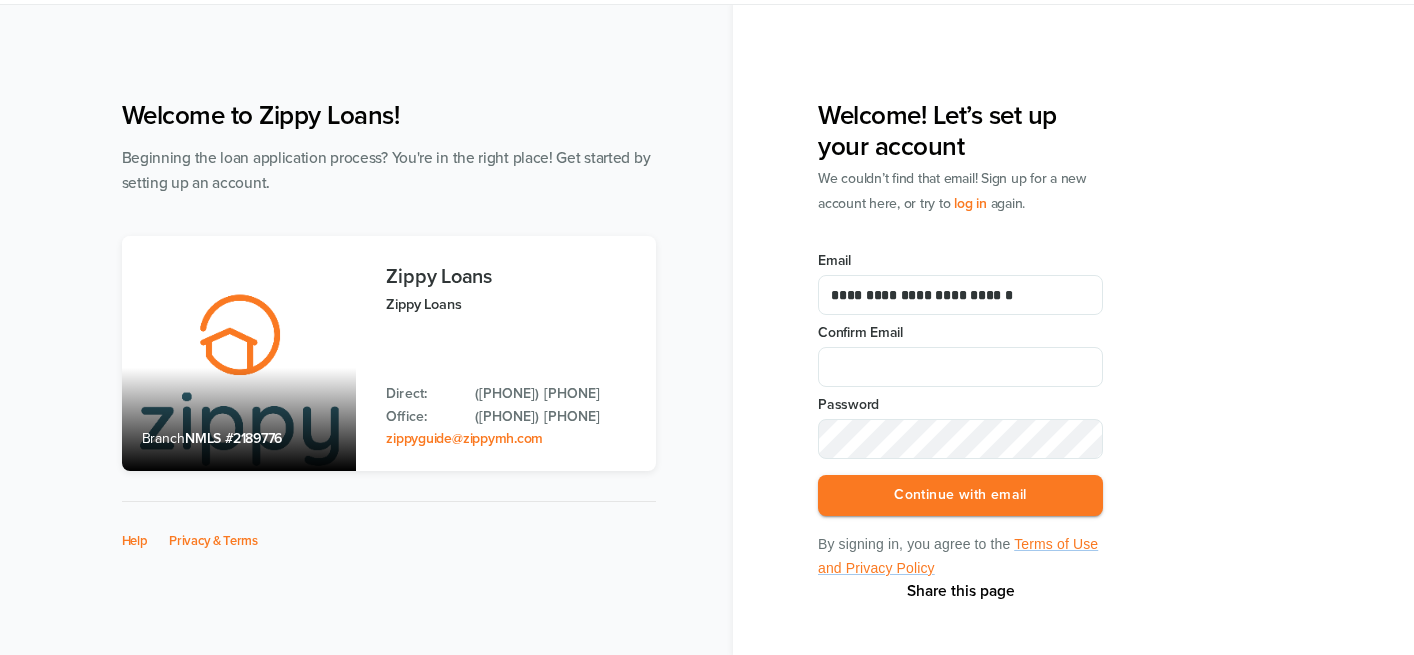 click on "**********" at bounding box center (1073, 327) 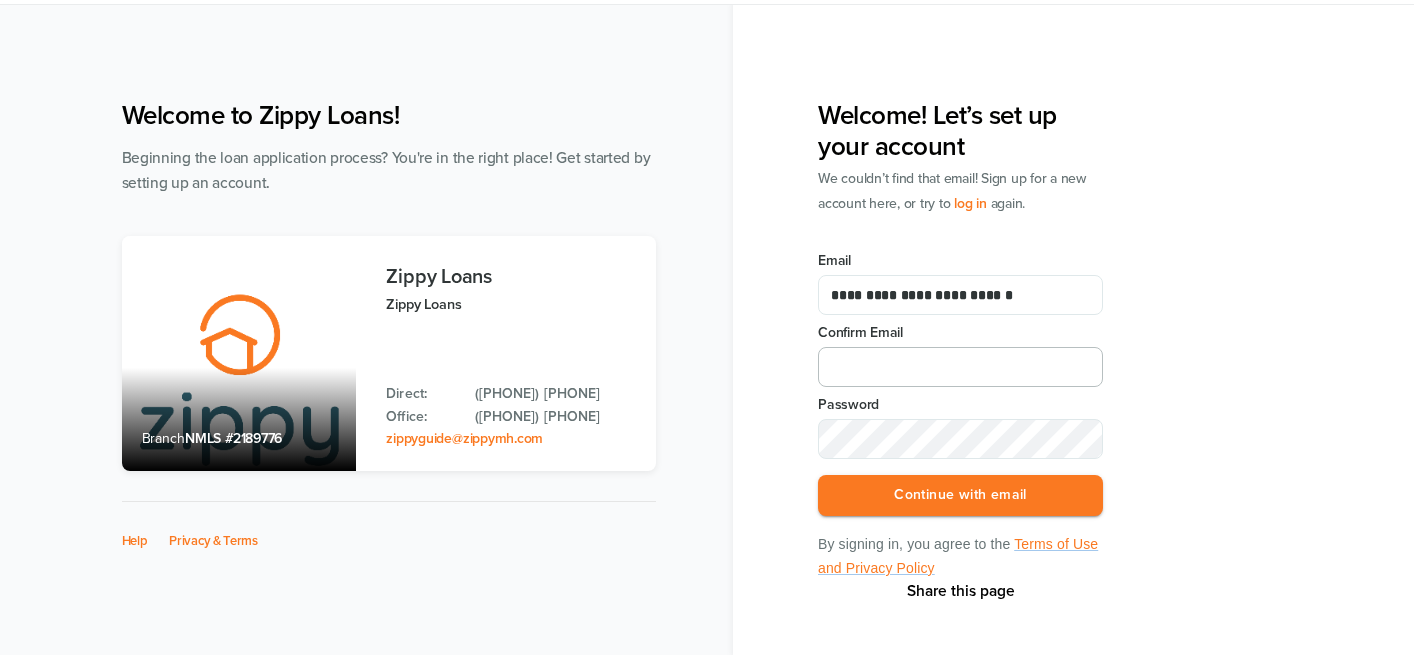 click on "Confirm Email" at bounding box center [960, 367] 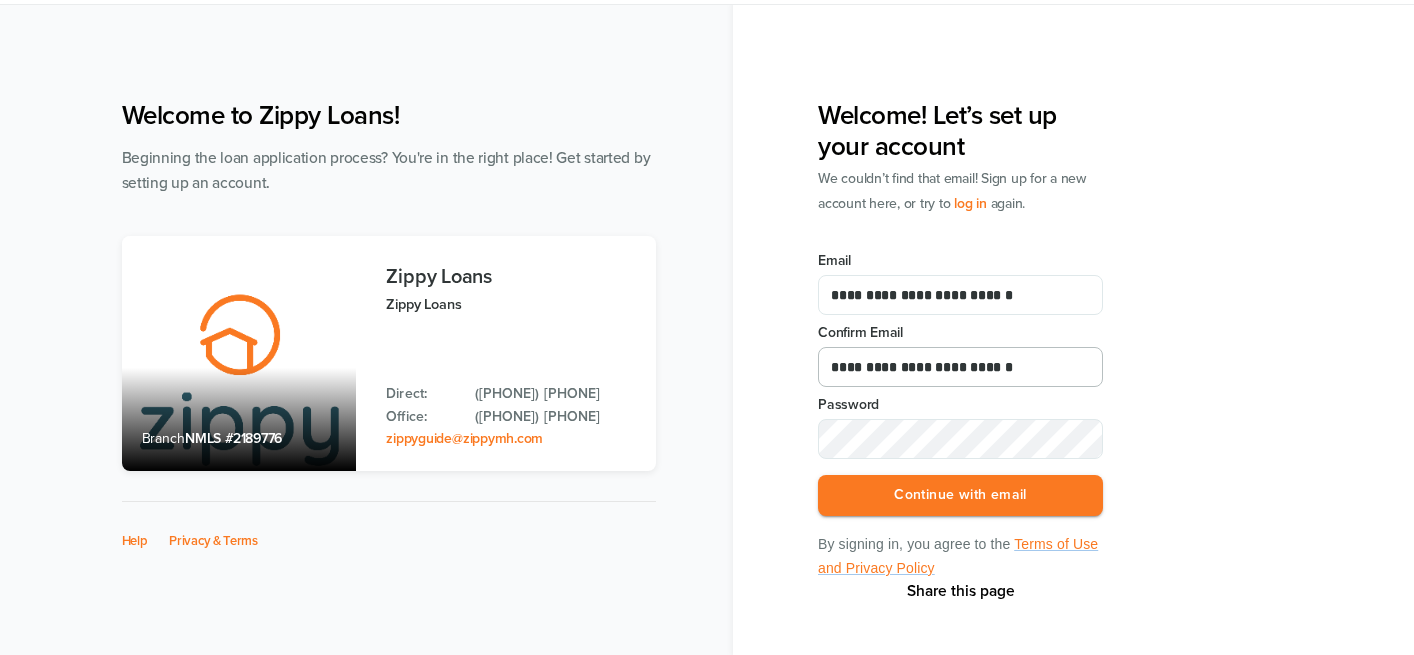 type on "**********" 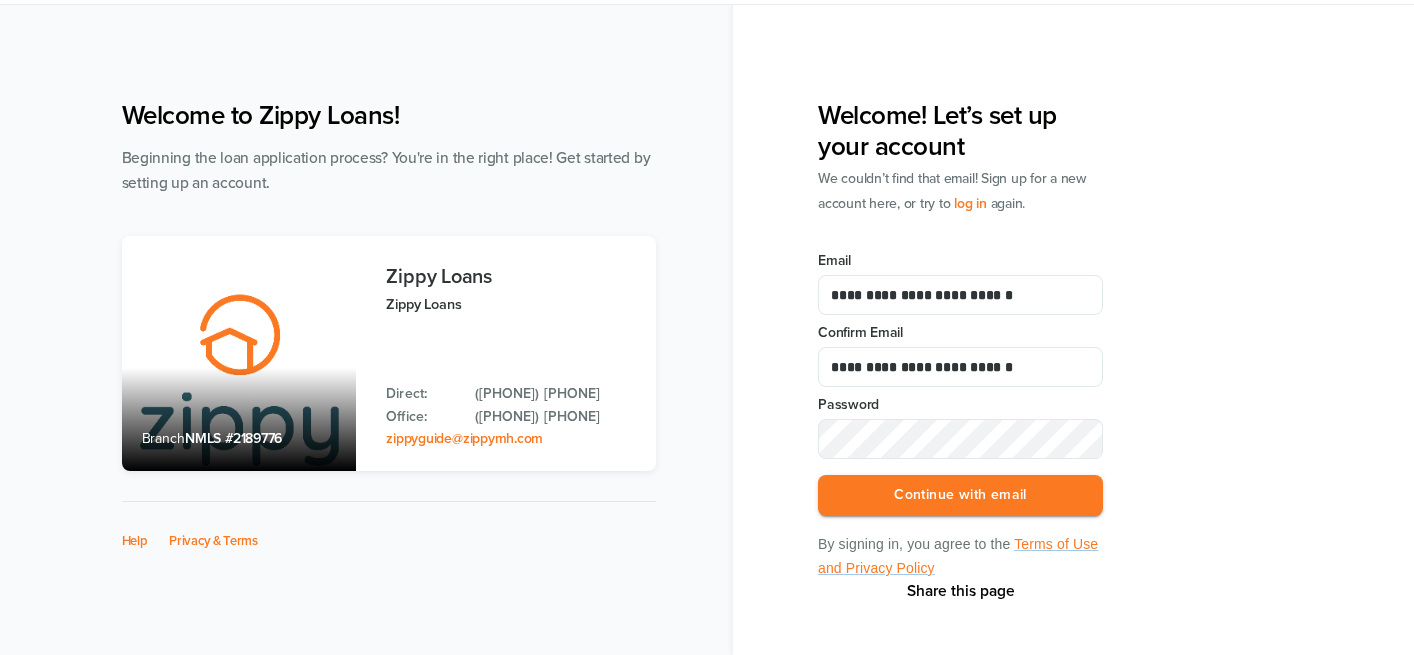 click on "**********" at bounding box center [1073, 327] 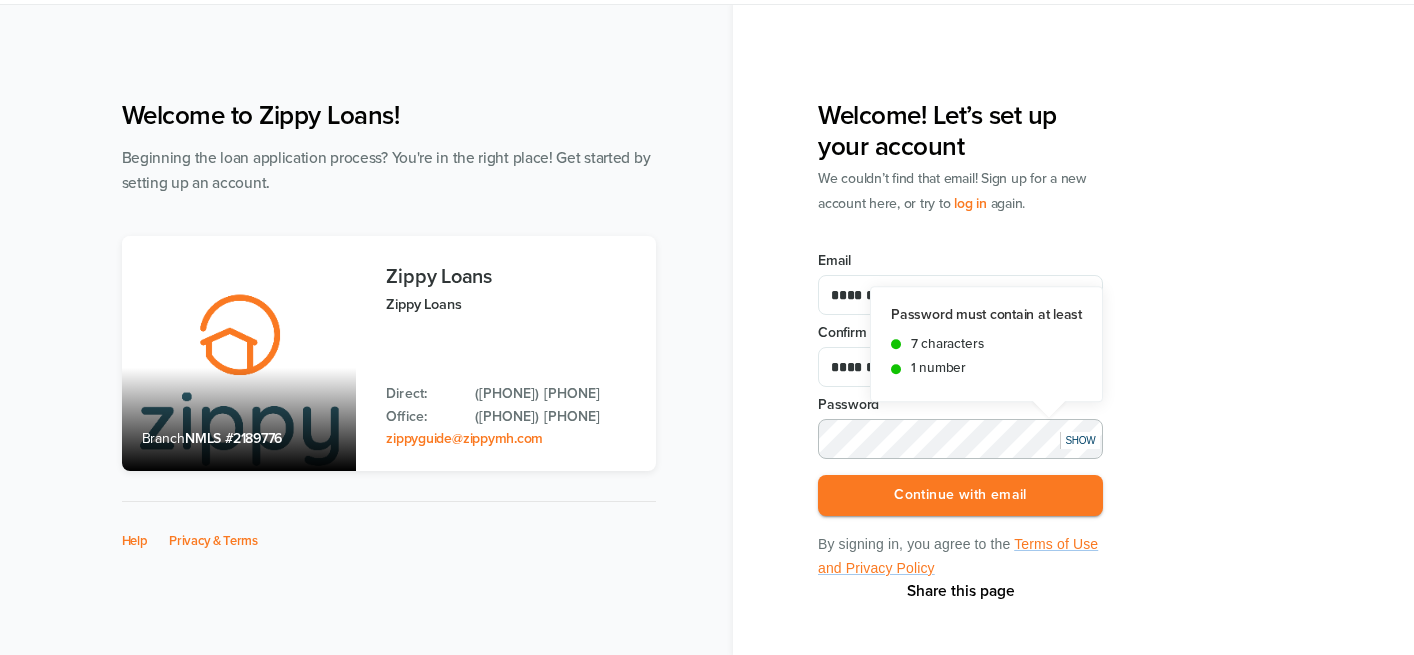 click on "Continue with email" at bounding box center (960, 495) 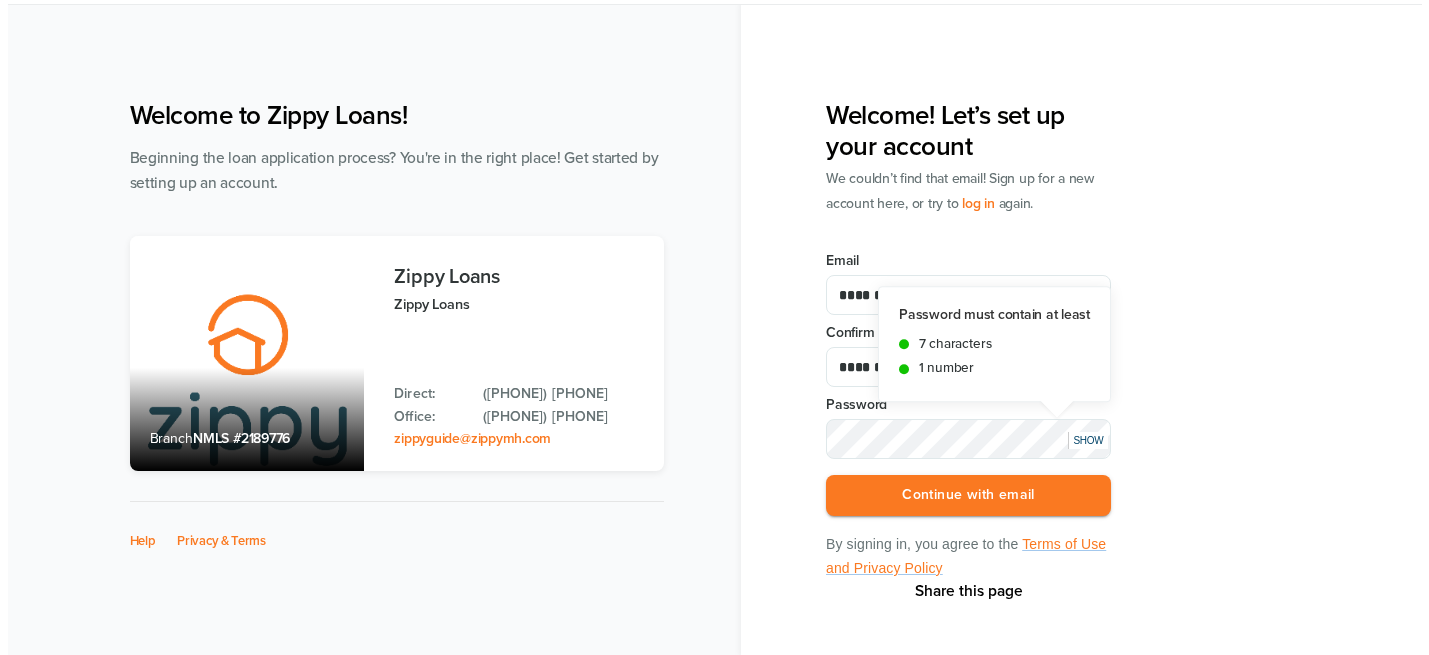 scroll, scrollTop: 0, scrollLeft: 0, axis: both 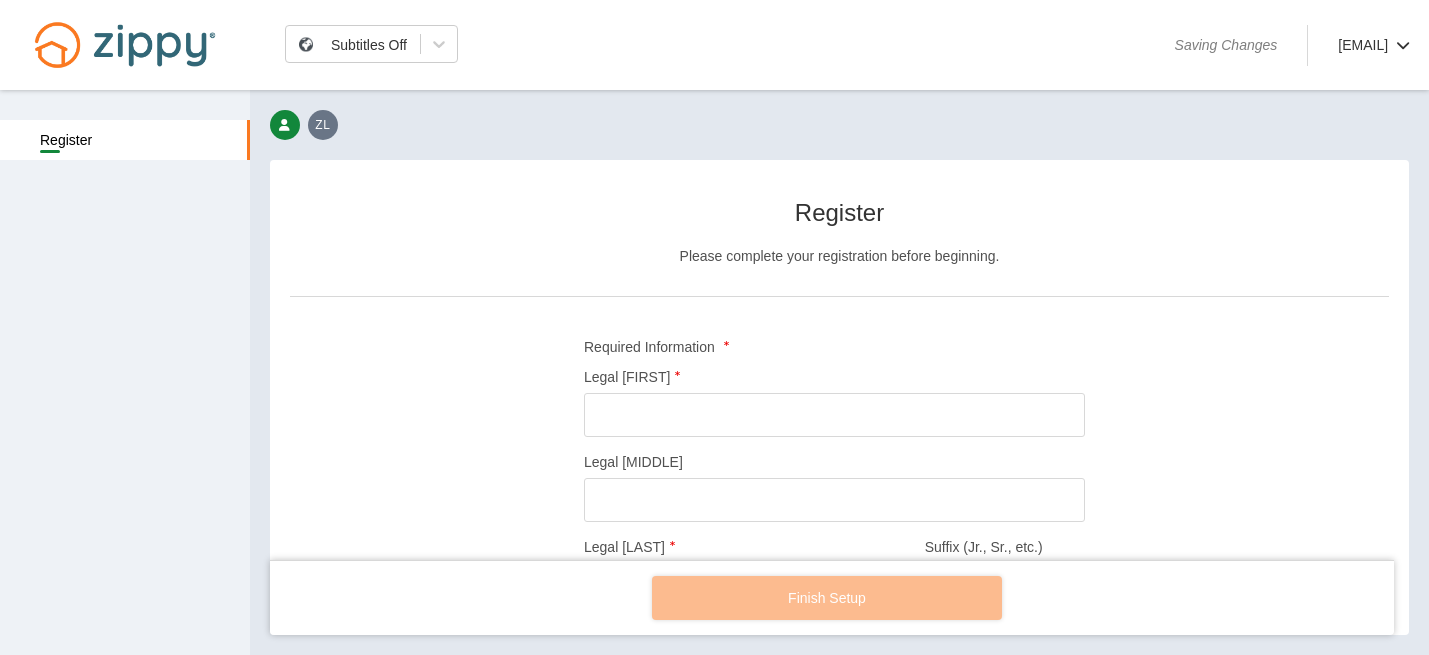click on "Legal First Name" at bounding box center [834, 415] 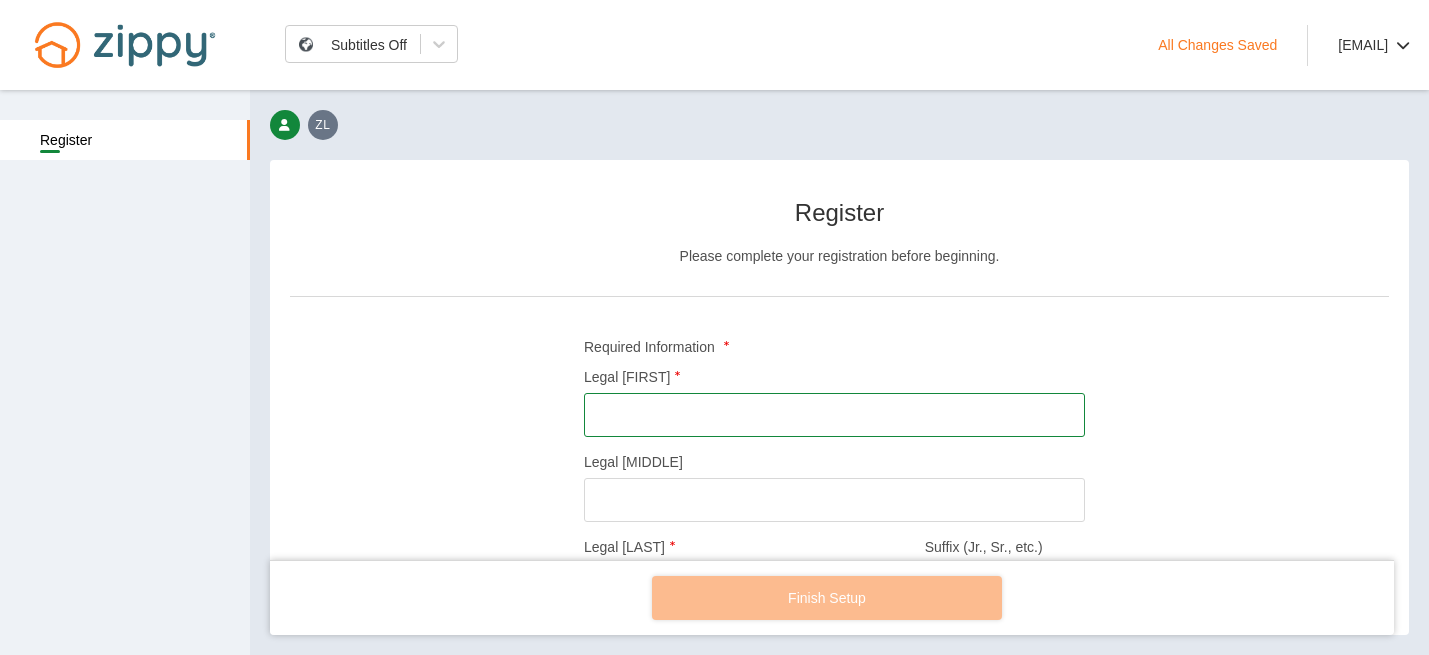 type on "******" 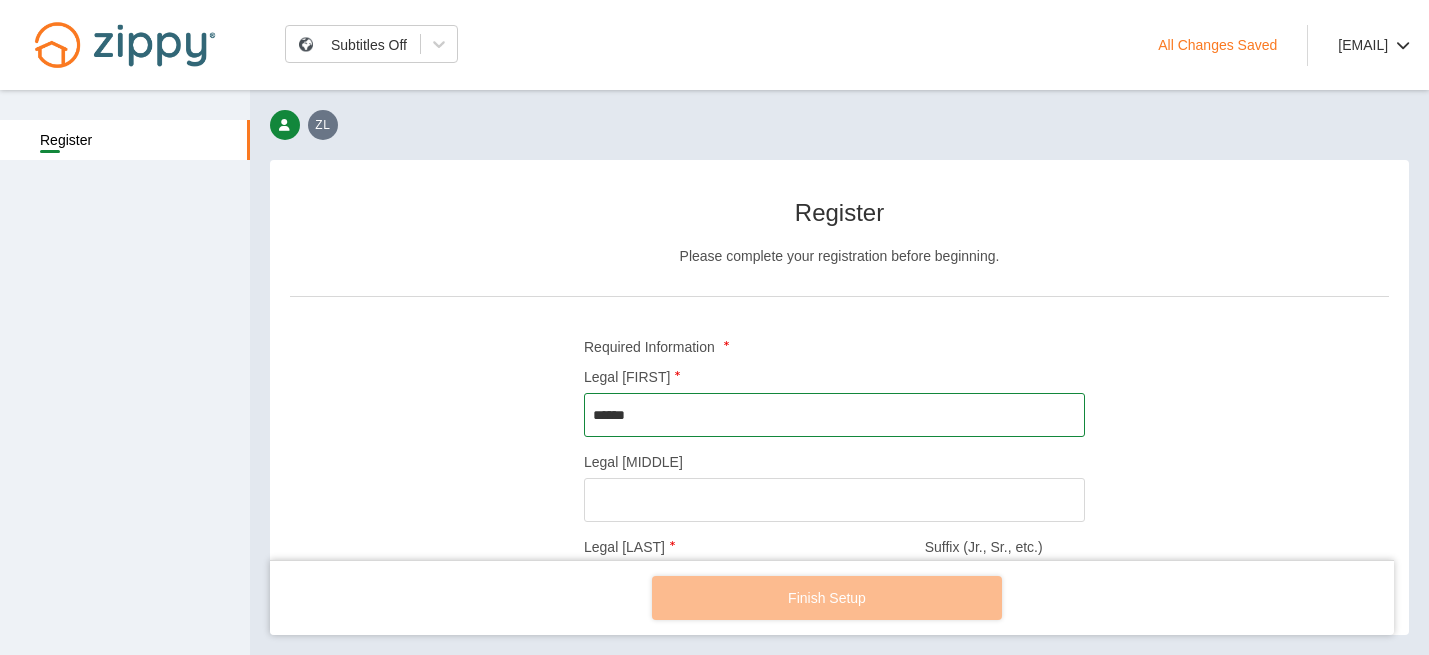 type on "********" 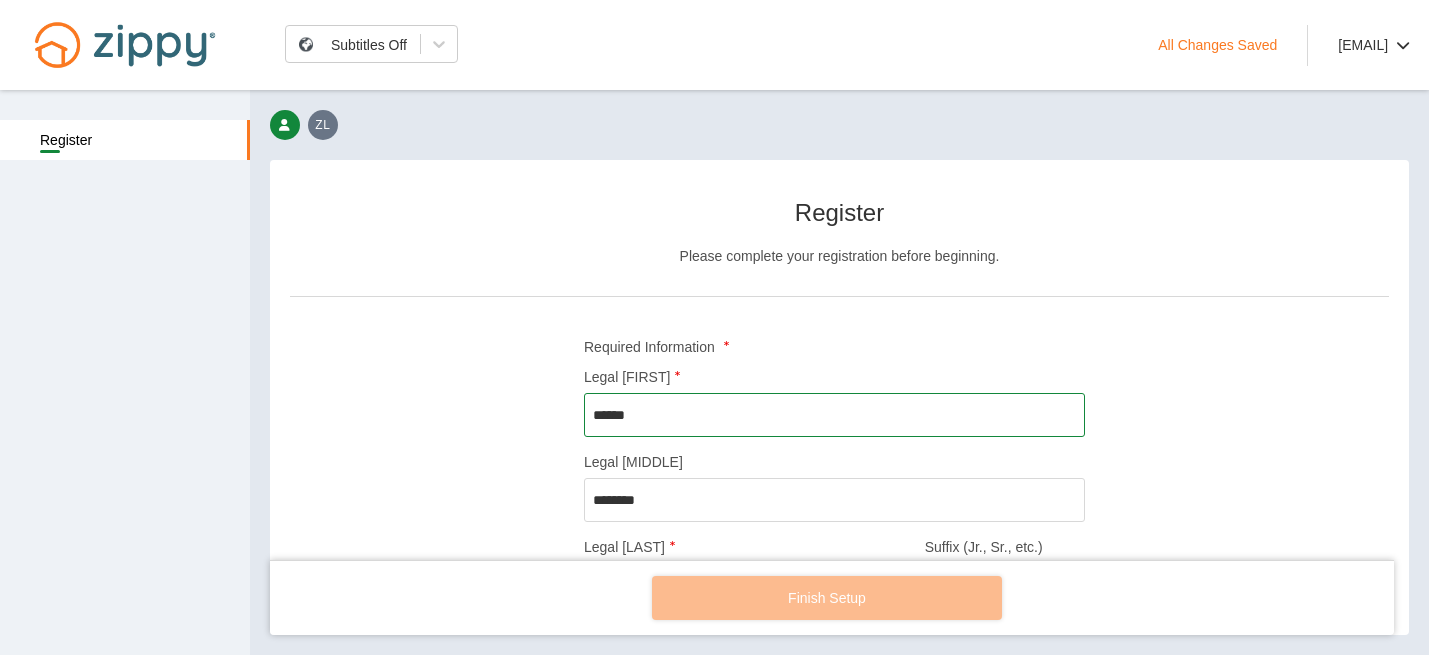 type on "******" 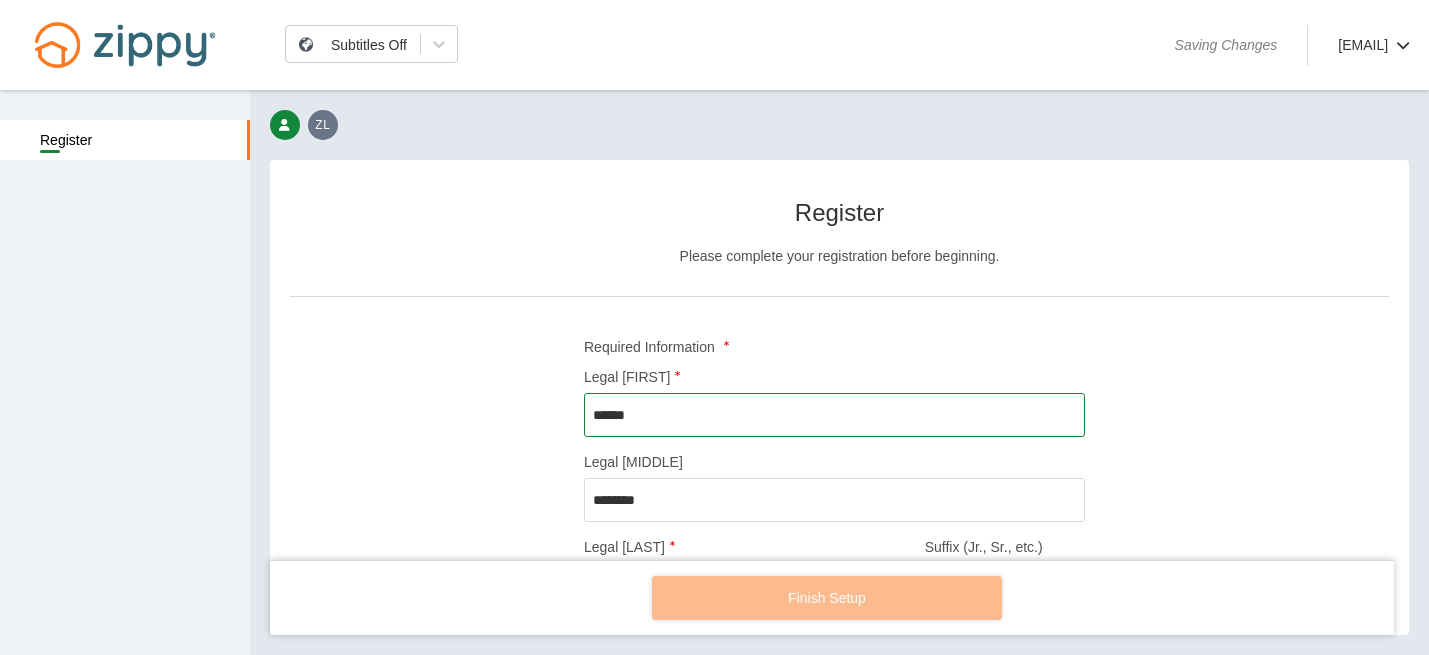 type on "********" 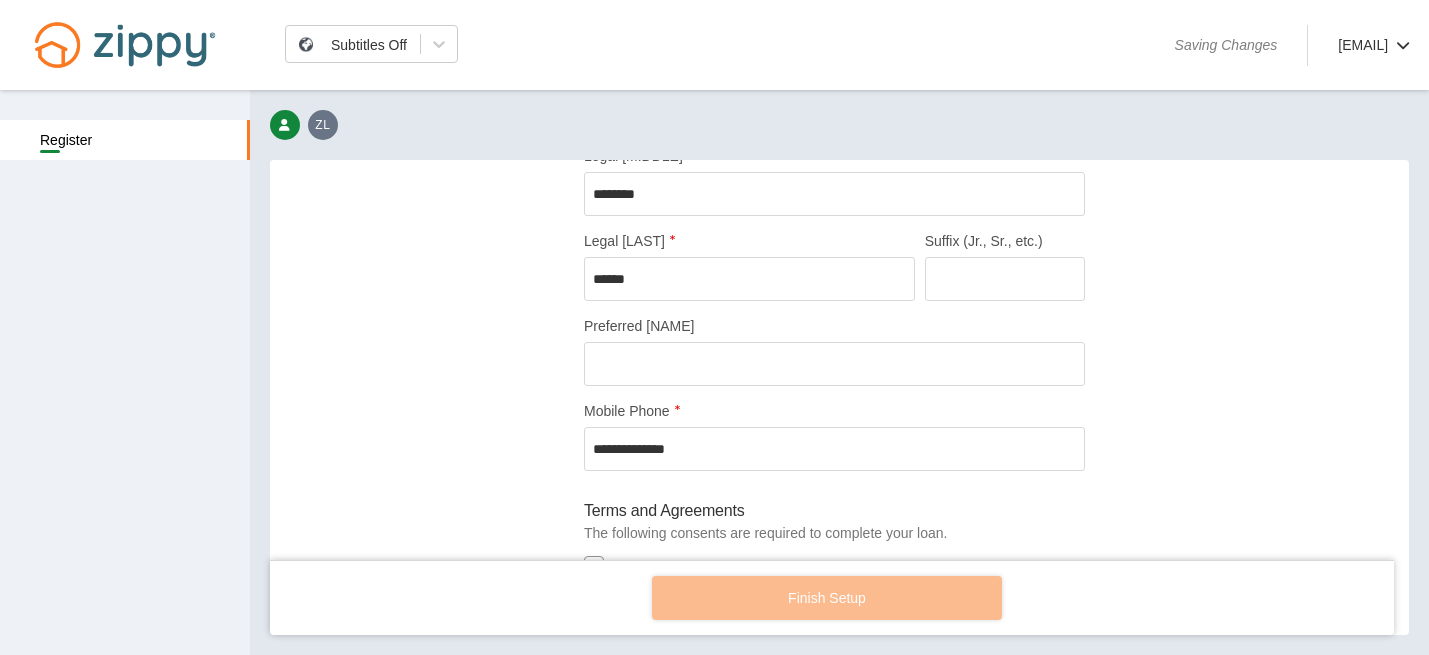 scroll, scrollTop: 381, scrollLeft: 0, axis: vertical 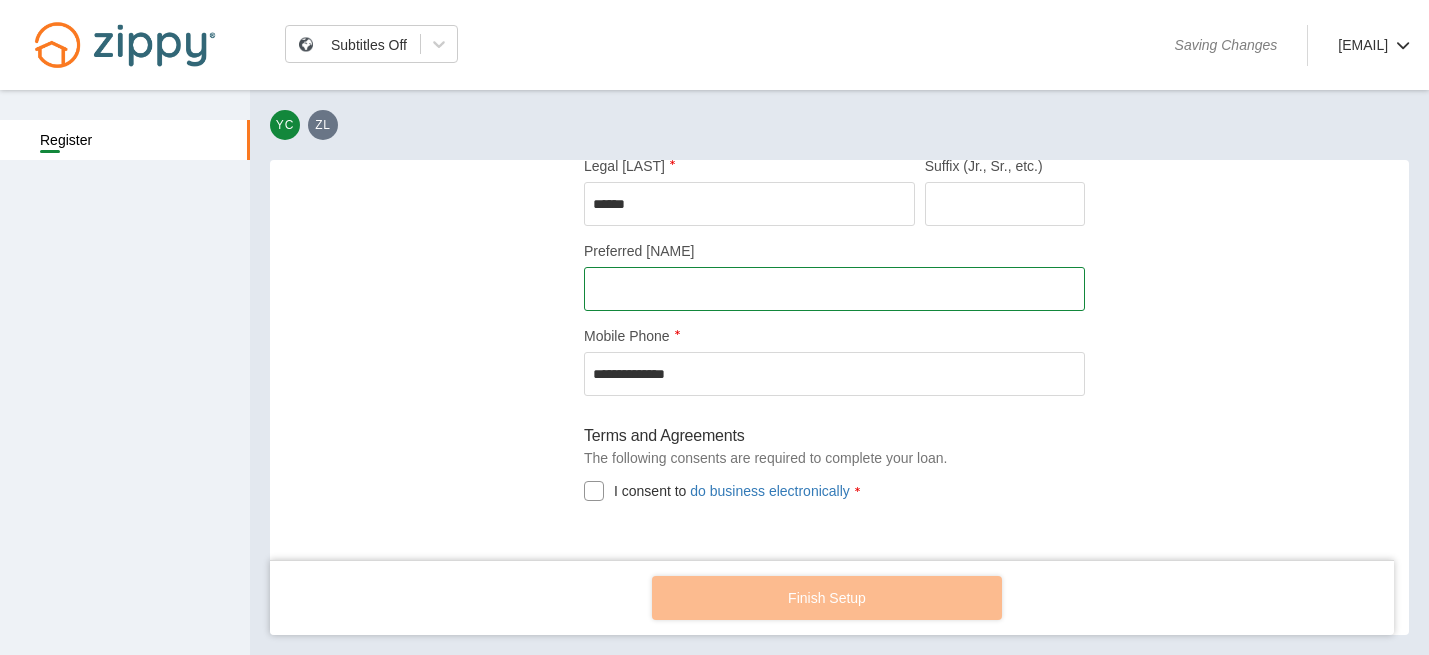click on "Preferred Name" at bounding box center [834, 289] 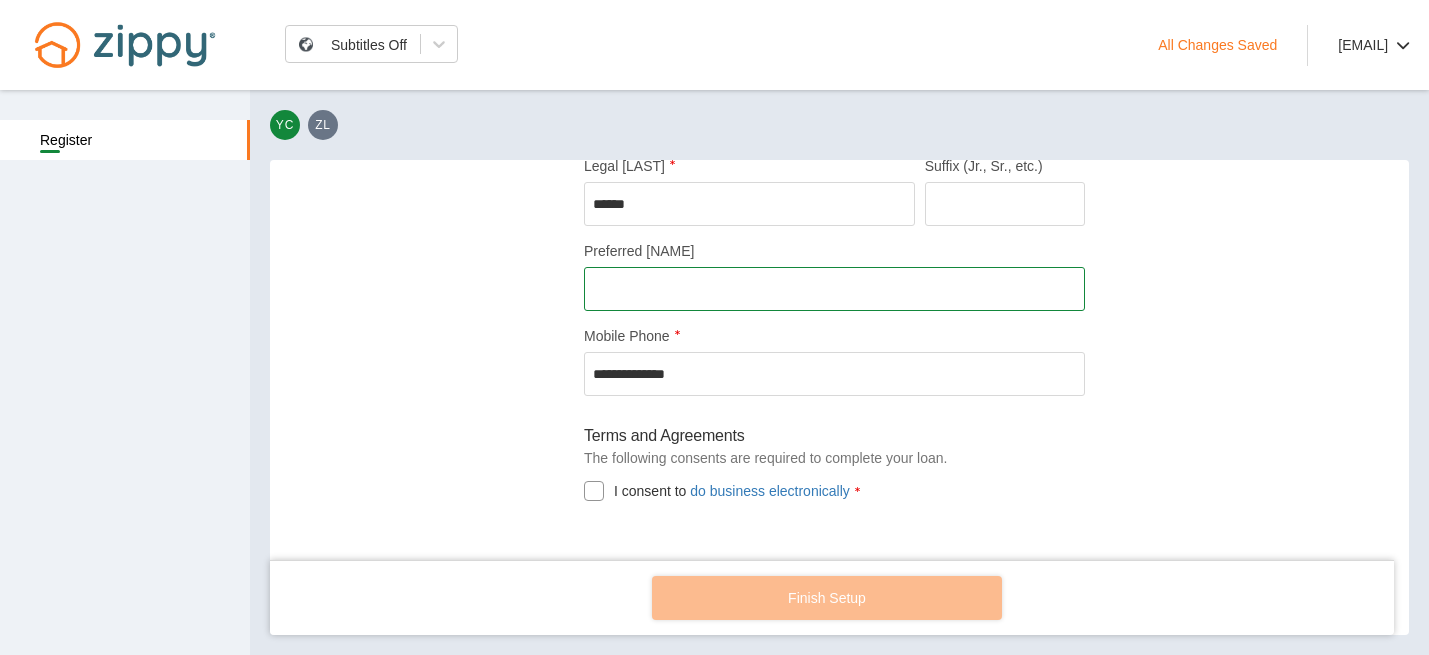 click on "I consent to   do business electronically" at bounding box center [760, 493] 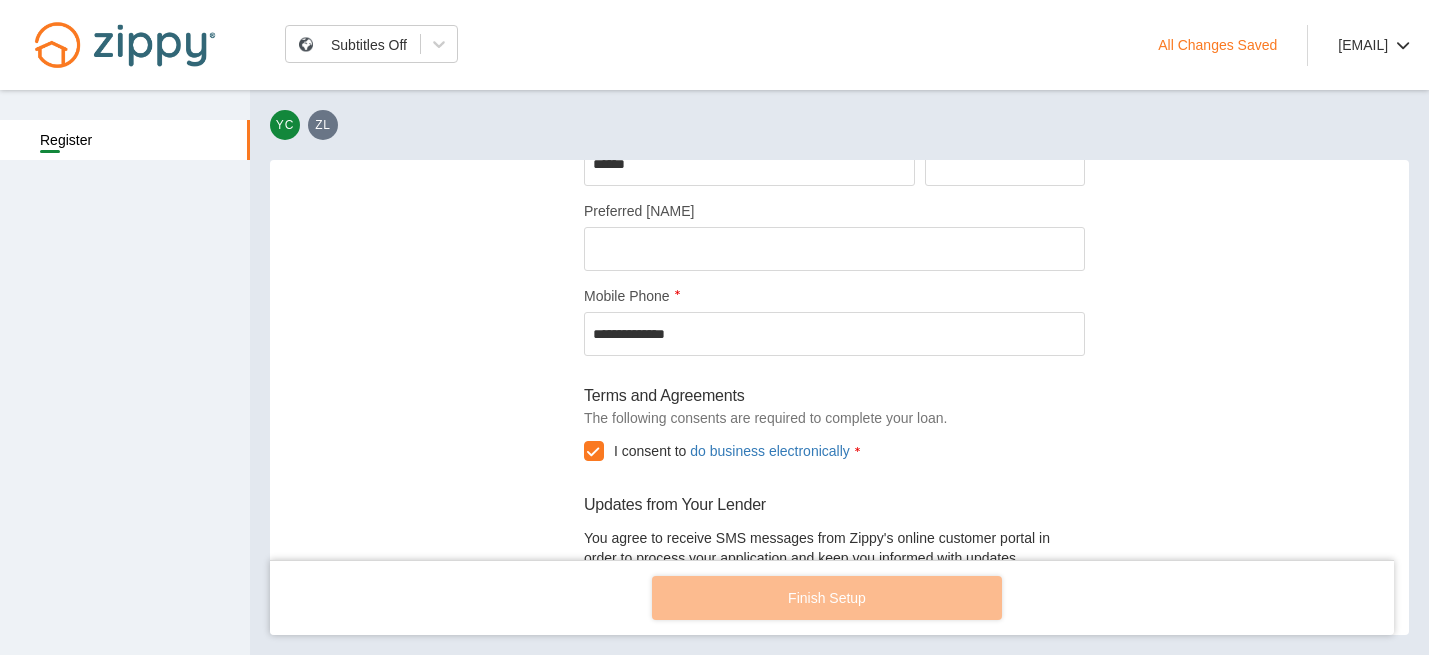 scroll, scrollTop: 386, scrollLeft: 0, axis: vertical 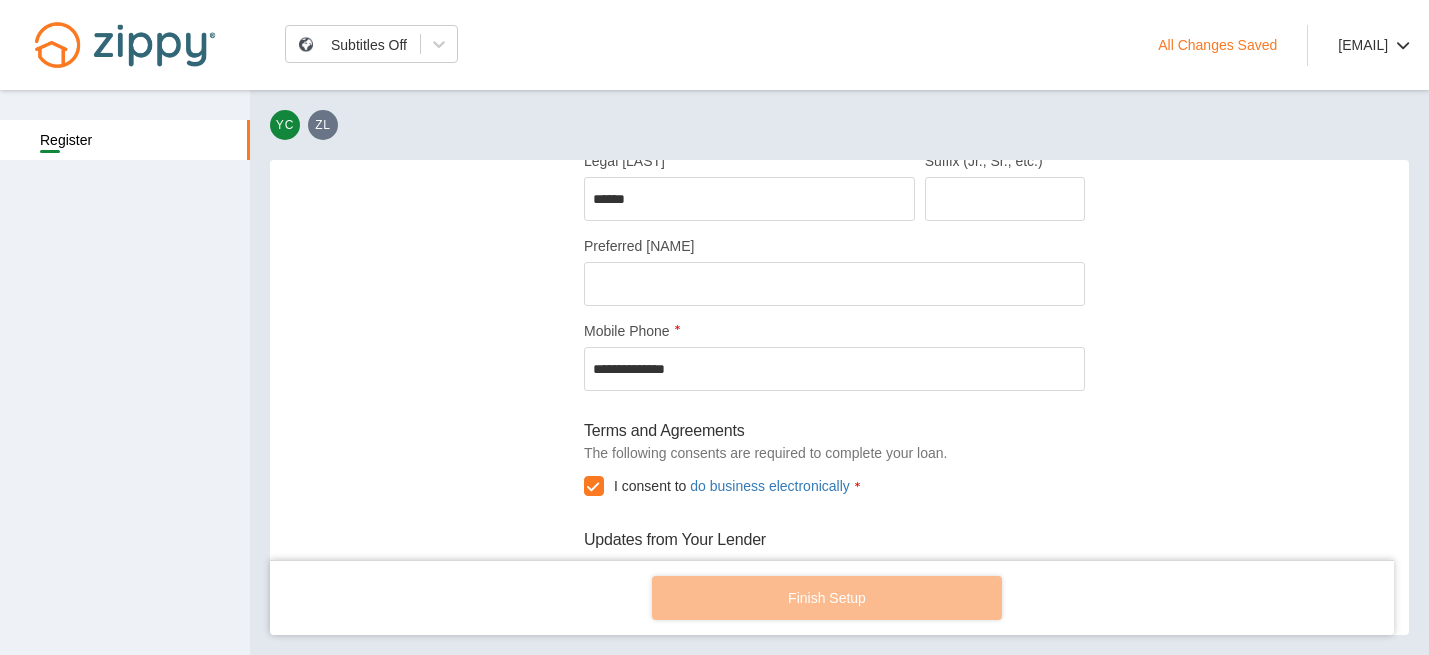 click on "Preferred Name" at bounding box center (834, 284) 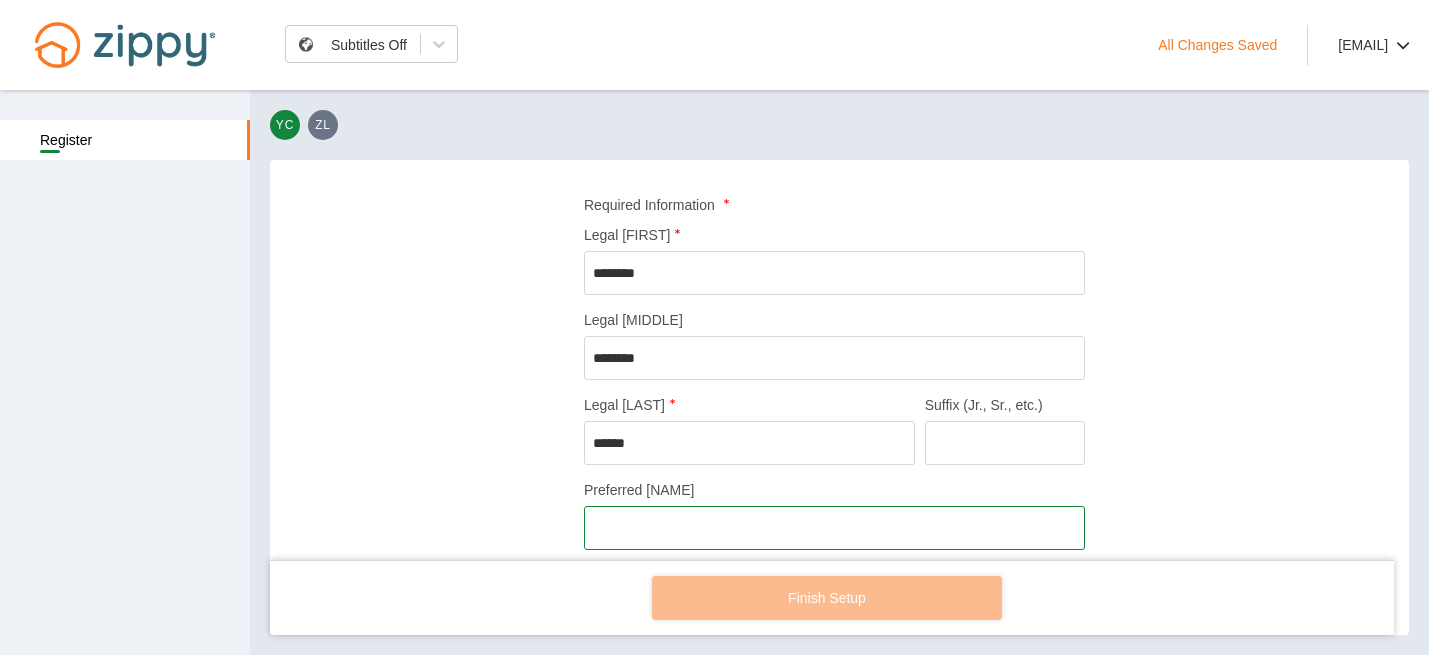 scroll, scrollTop: 200, scrollLeft: 0, axis: vertical 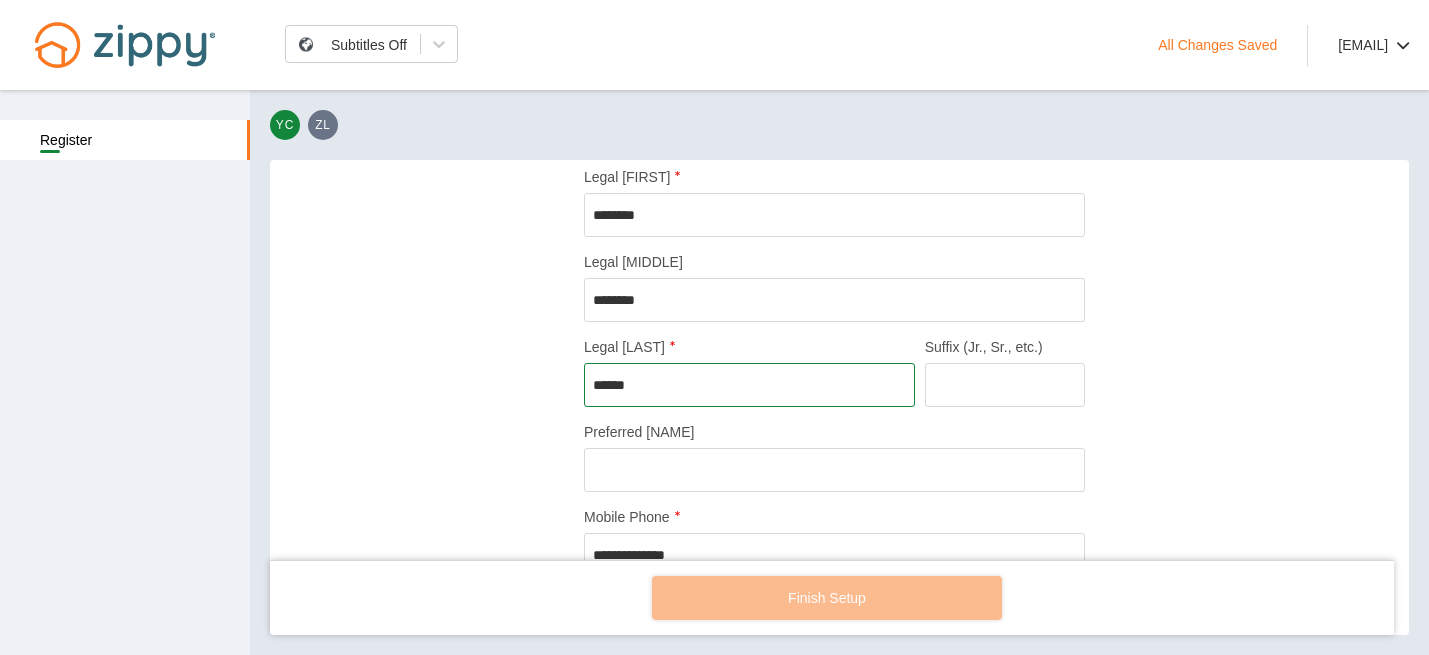 drag, startPoint x: 690, startPoint y: 377, endPoint x: 696, endPoint y: 359, distance: 18.973665 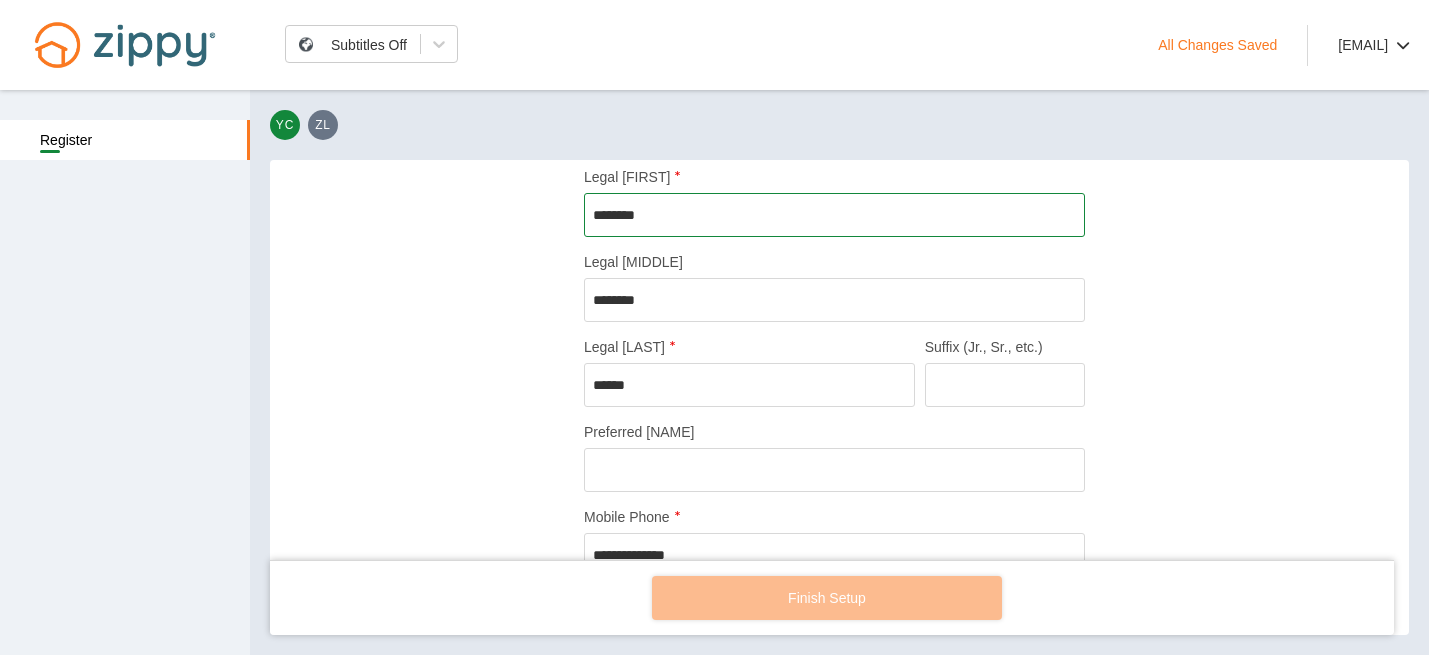 drag, startPoint x: 687, startPoint y: 207, endPoint x: 367, endPoint y: 206, distance: 320.00156 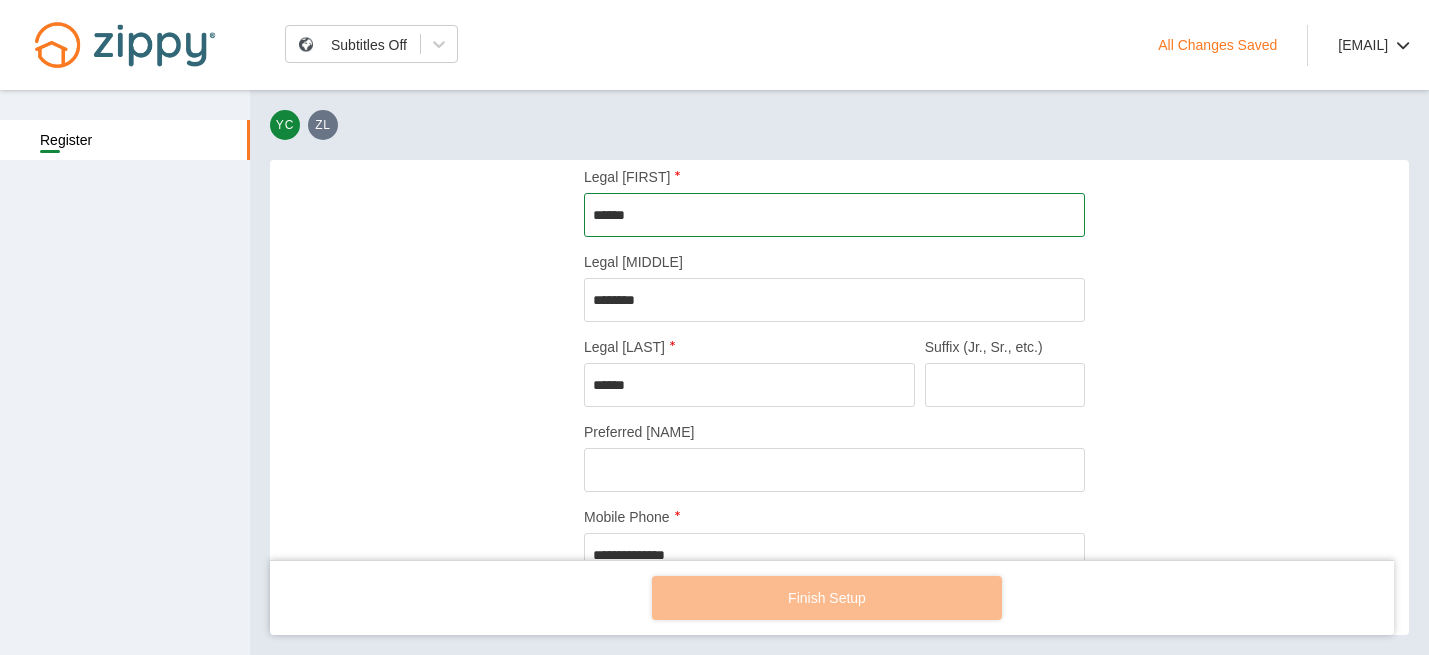 type on "******" 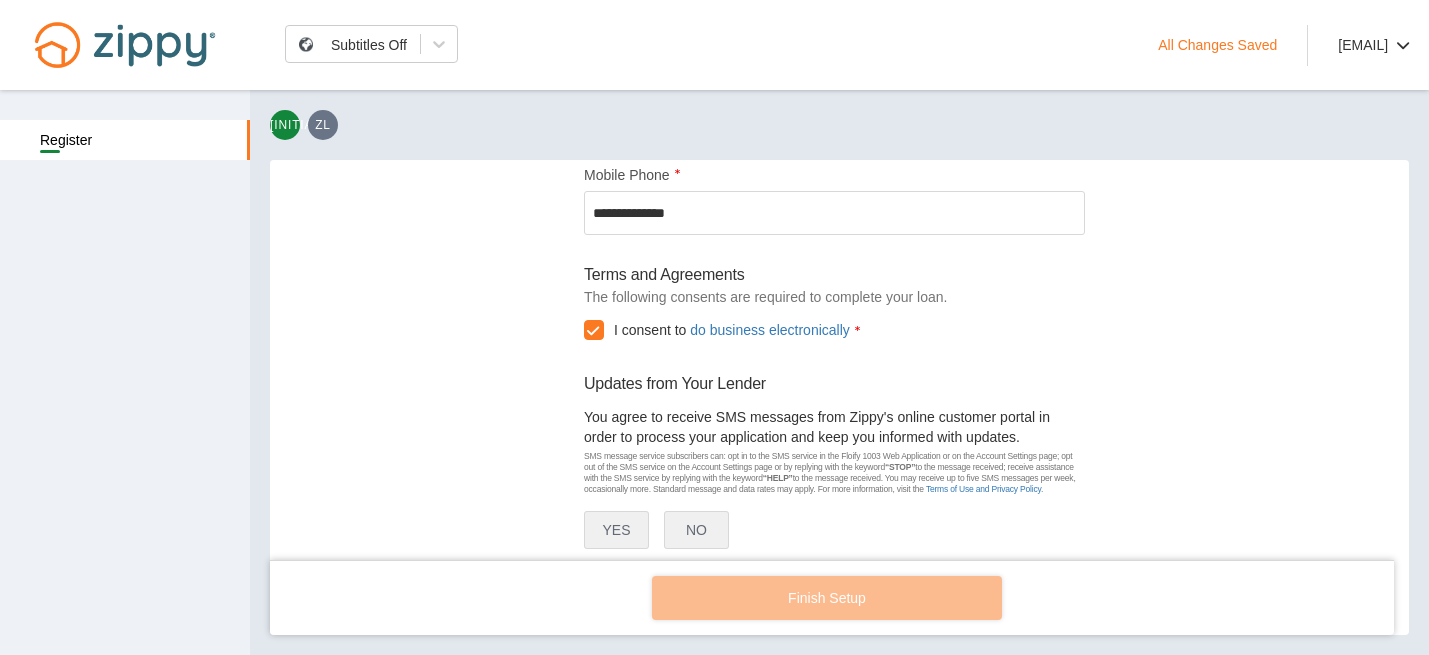 scroll, scrollTop: 586, scrollLeft: 0, axis: vertical 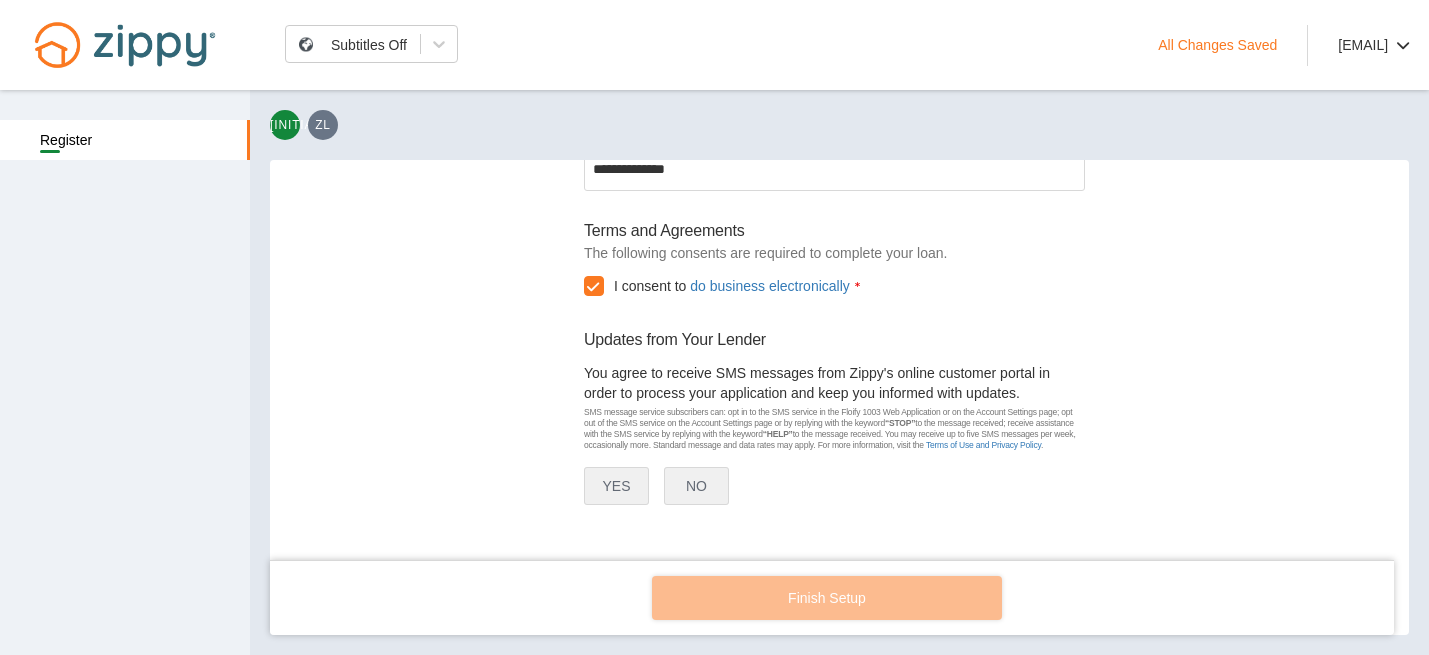 click on "YES" at bounding box center [616, 486] 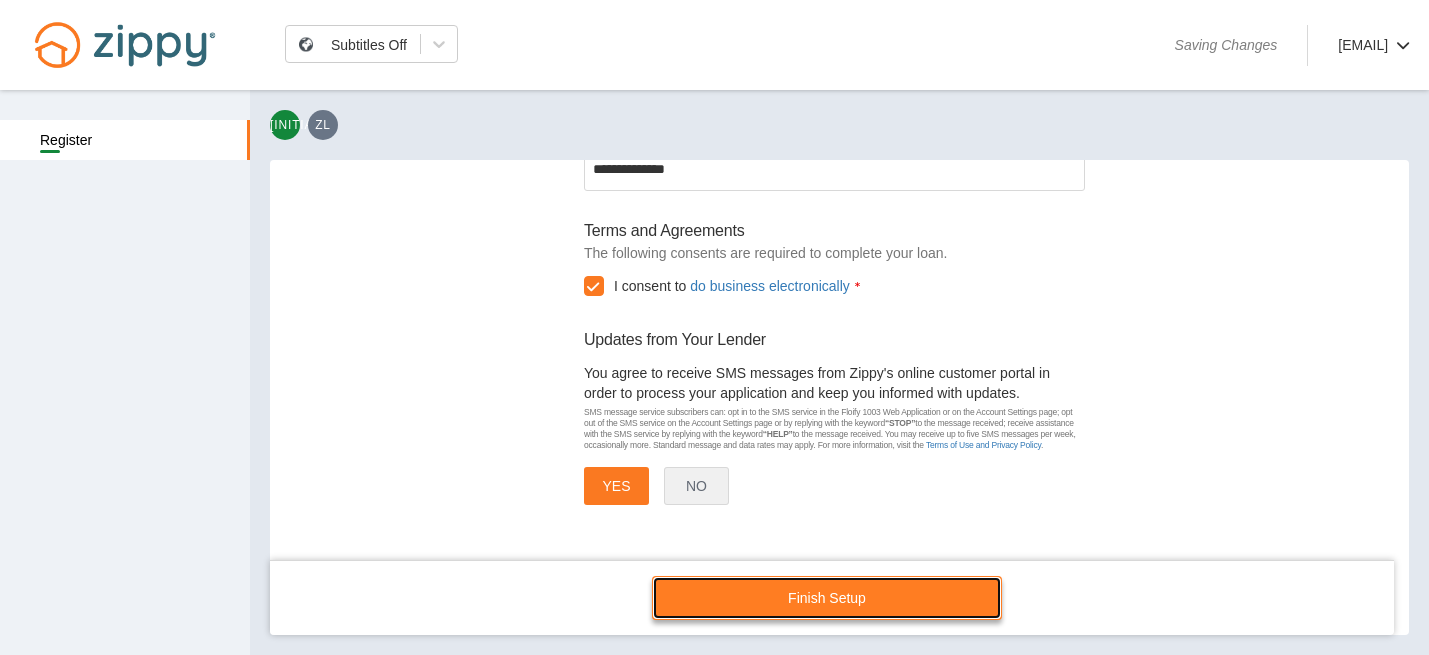 click on "Finish Setup" at bounding box center (827, 598) 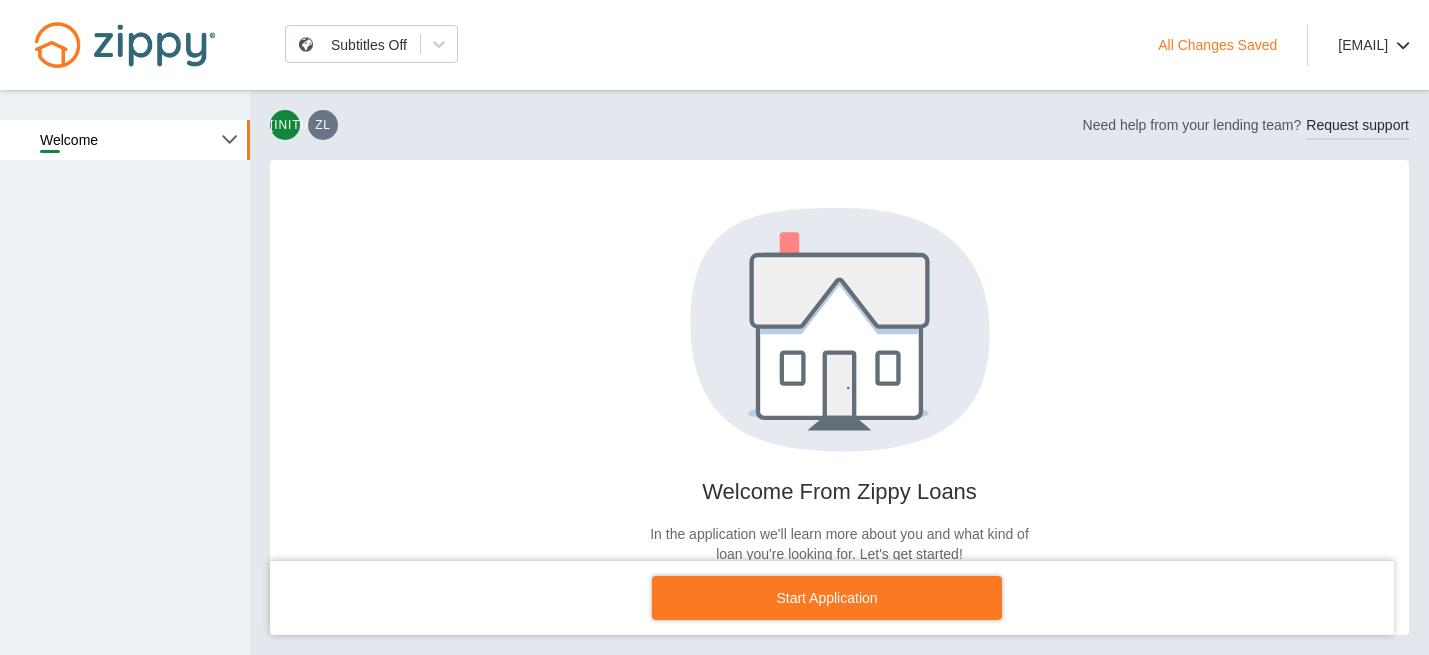 click on "[EMAIL]" at bounding box center (1373, 45) 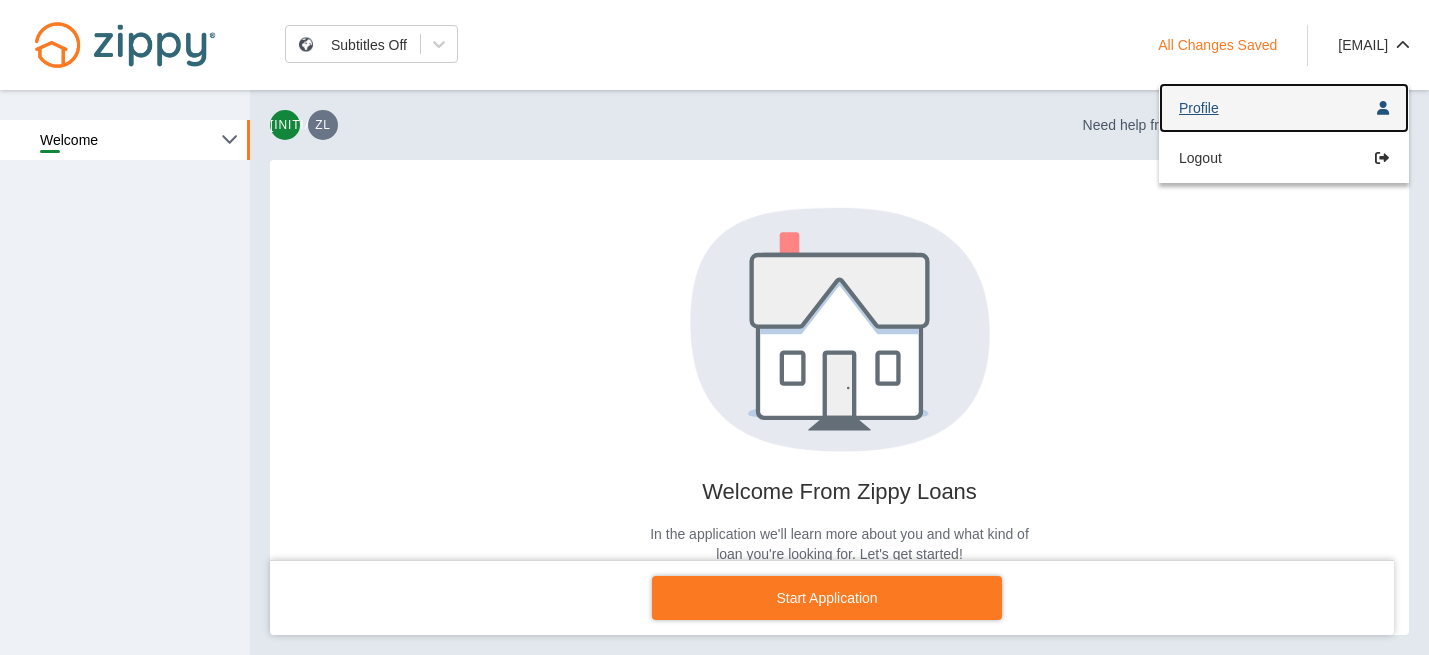 click on "Profile" at bounding box center [1284, 108] 